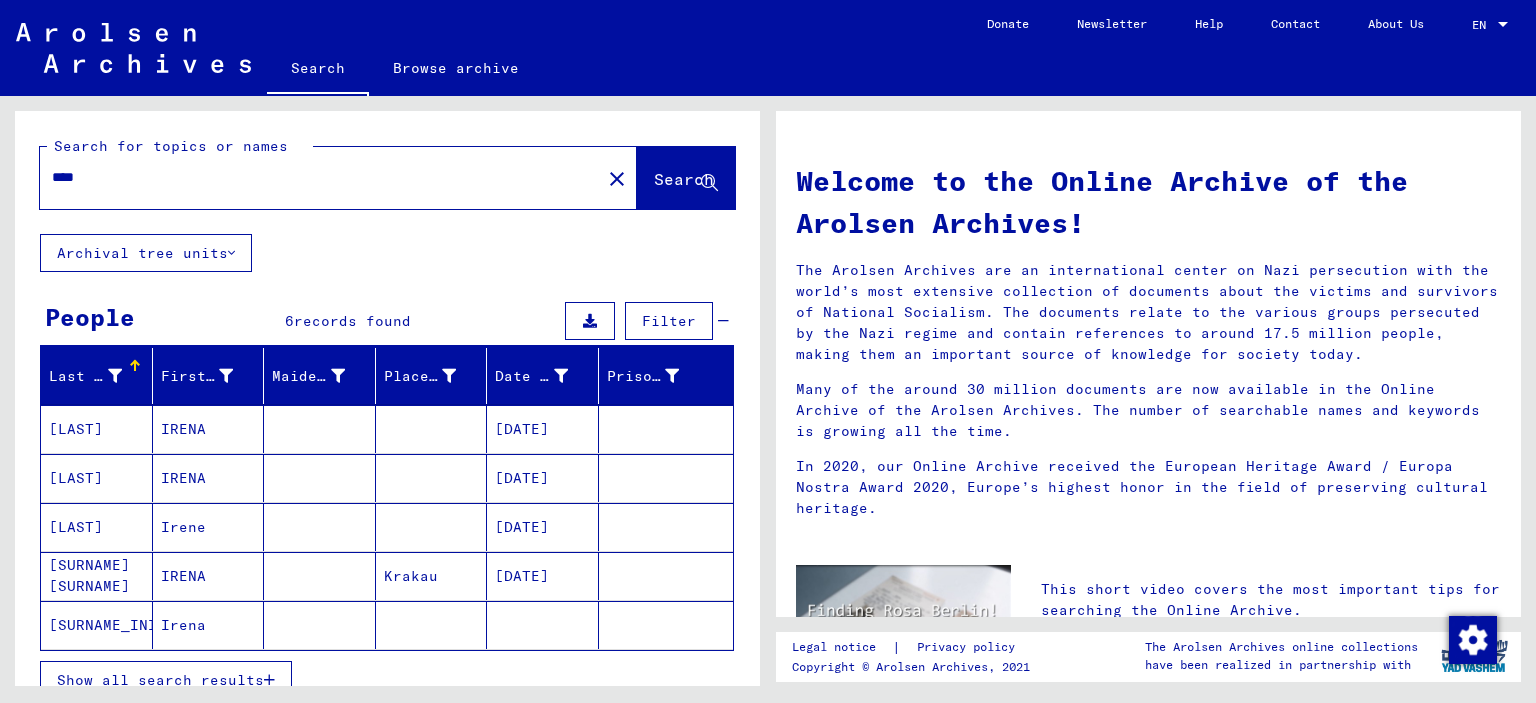 scroll, scrollTop: 0, scrollLeft: 0, axis: both 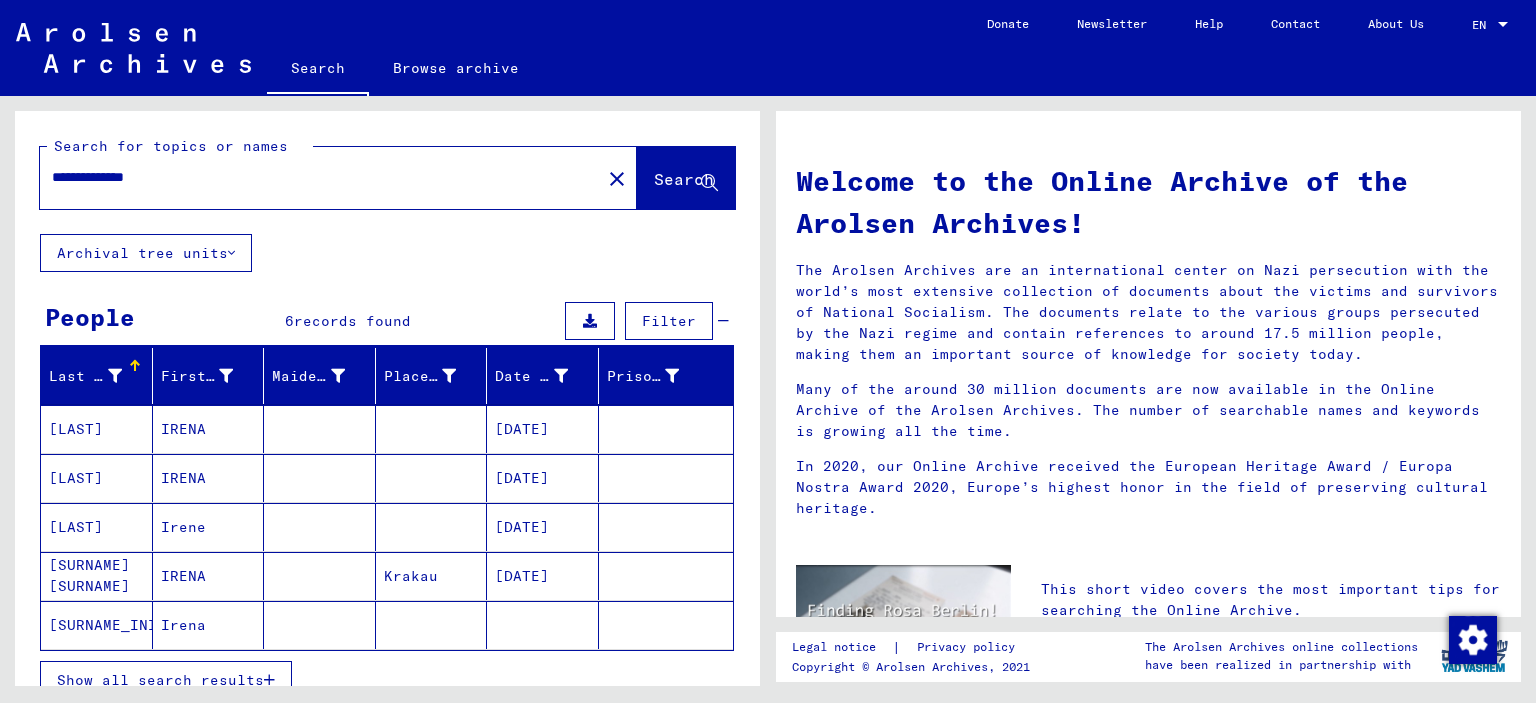 type on "**********" 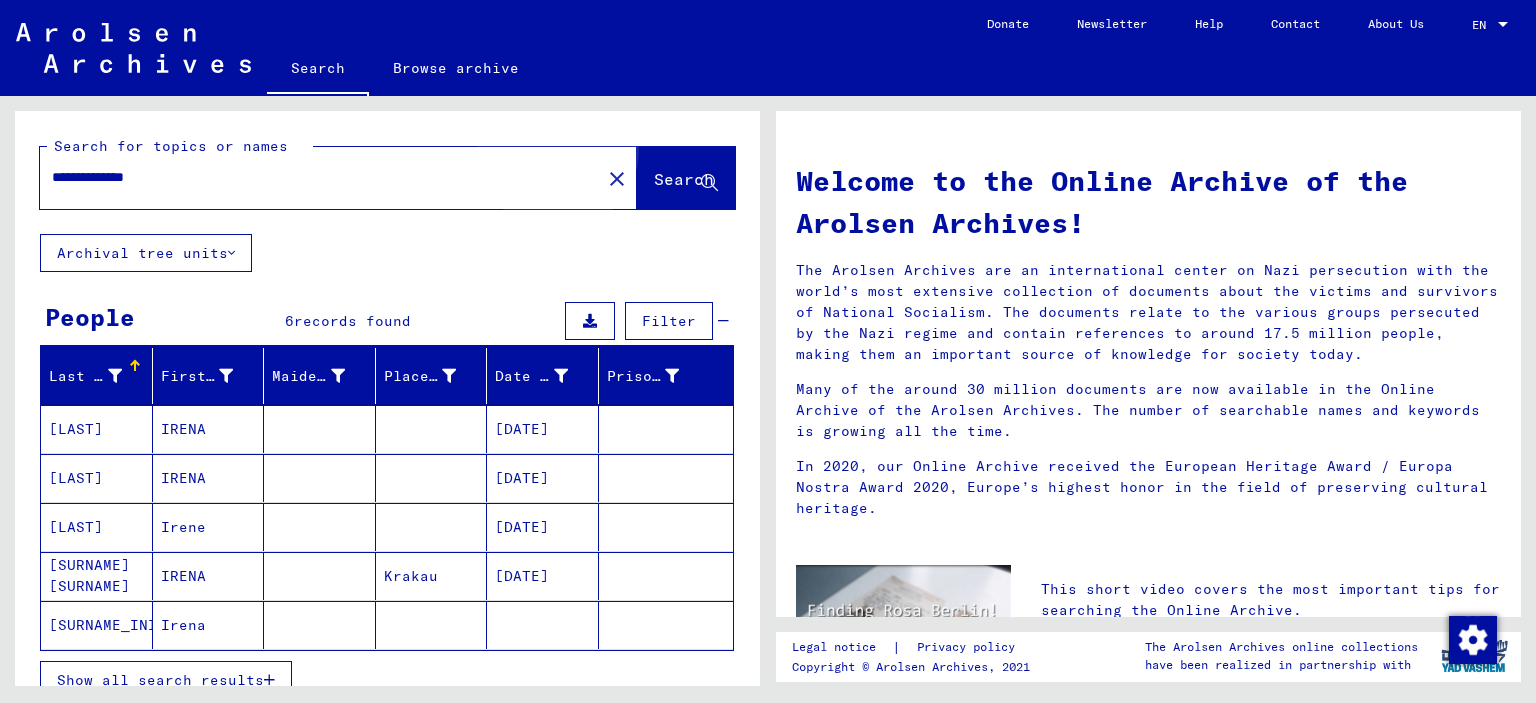 click on "Search" 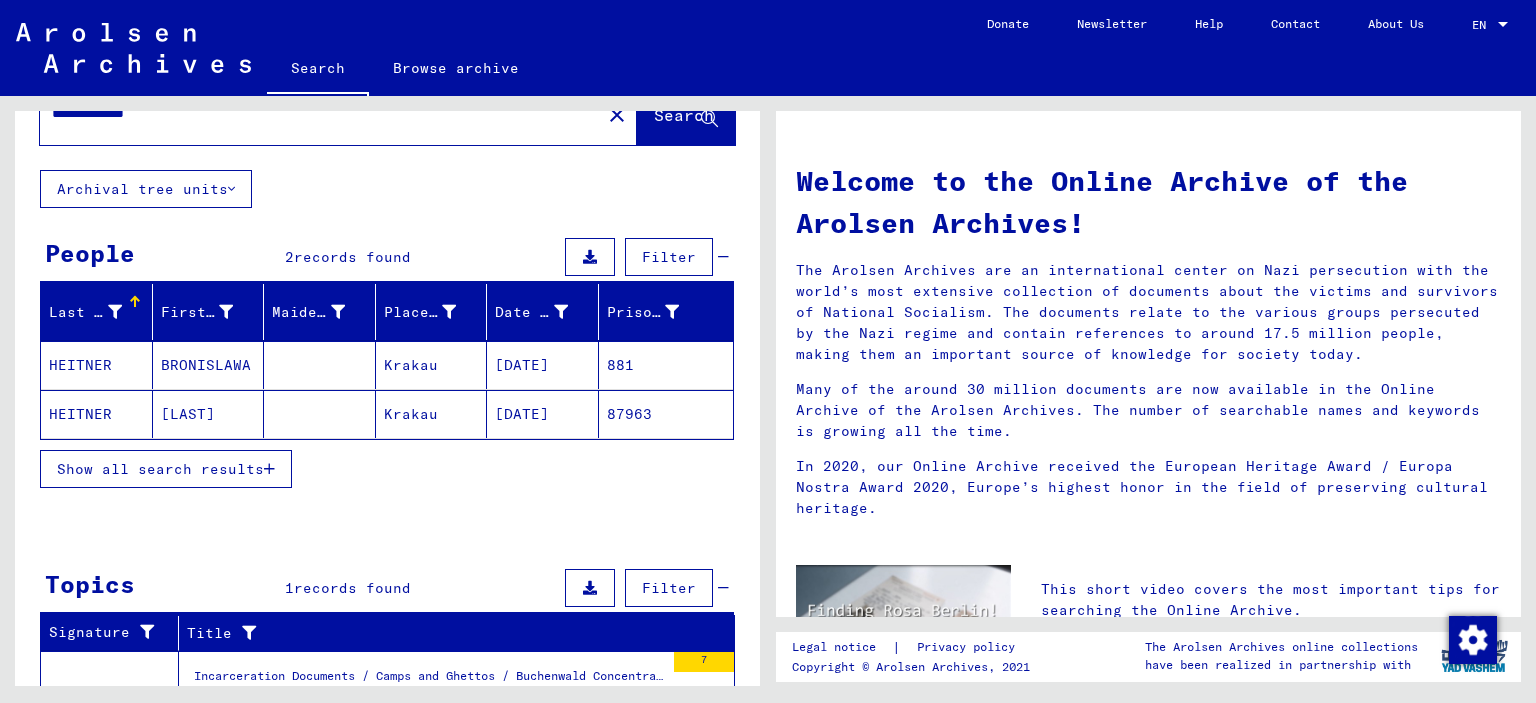 scroll, scrollTop: 100, scrollLeft: 0, axis: vertical 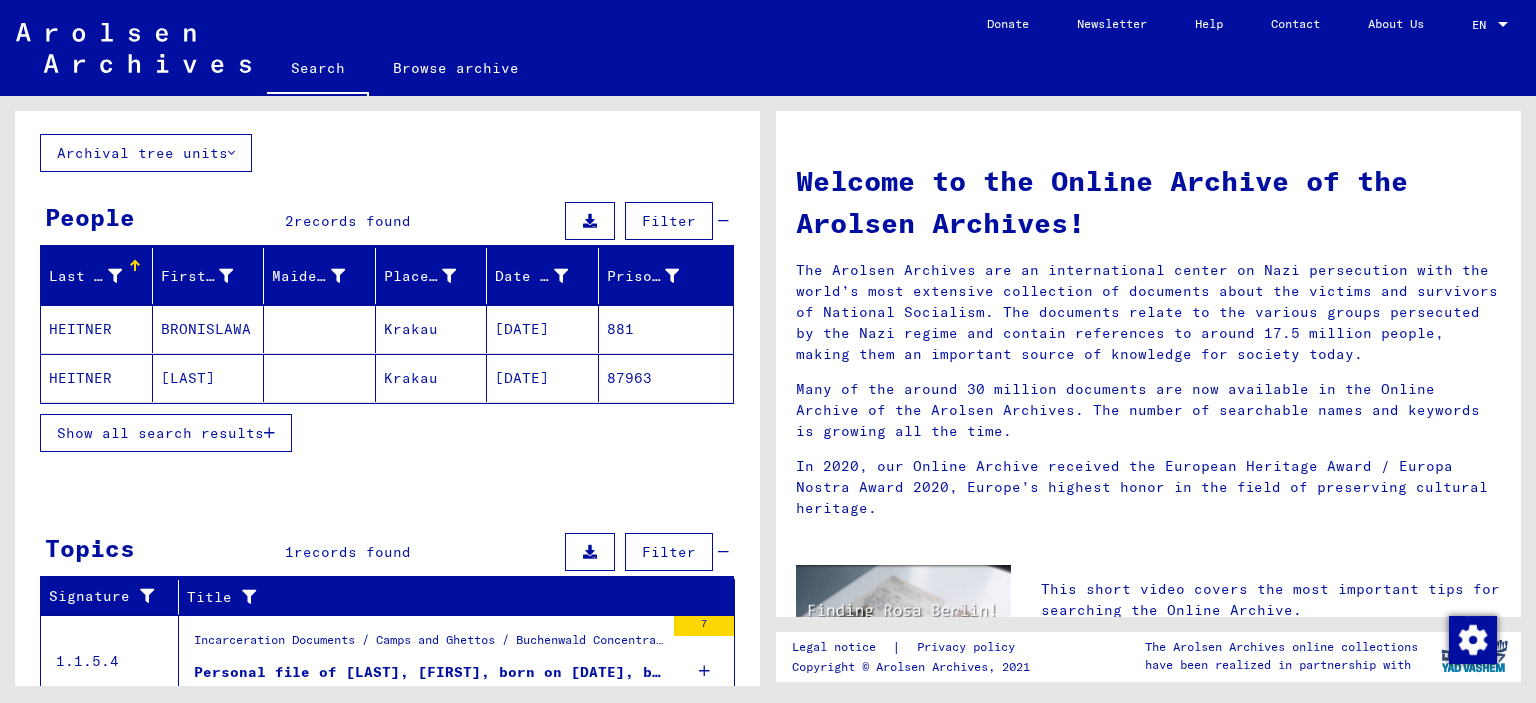 click on "Show all search results" at bounding box center [160, 433] 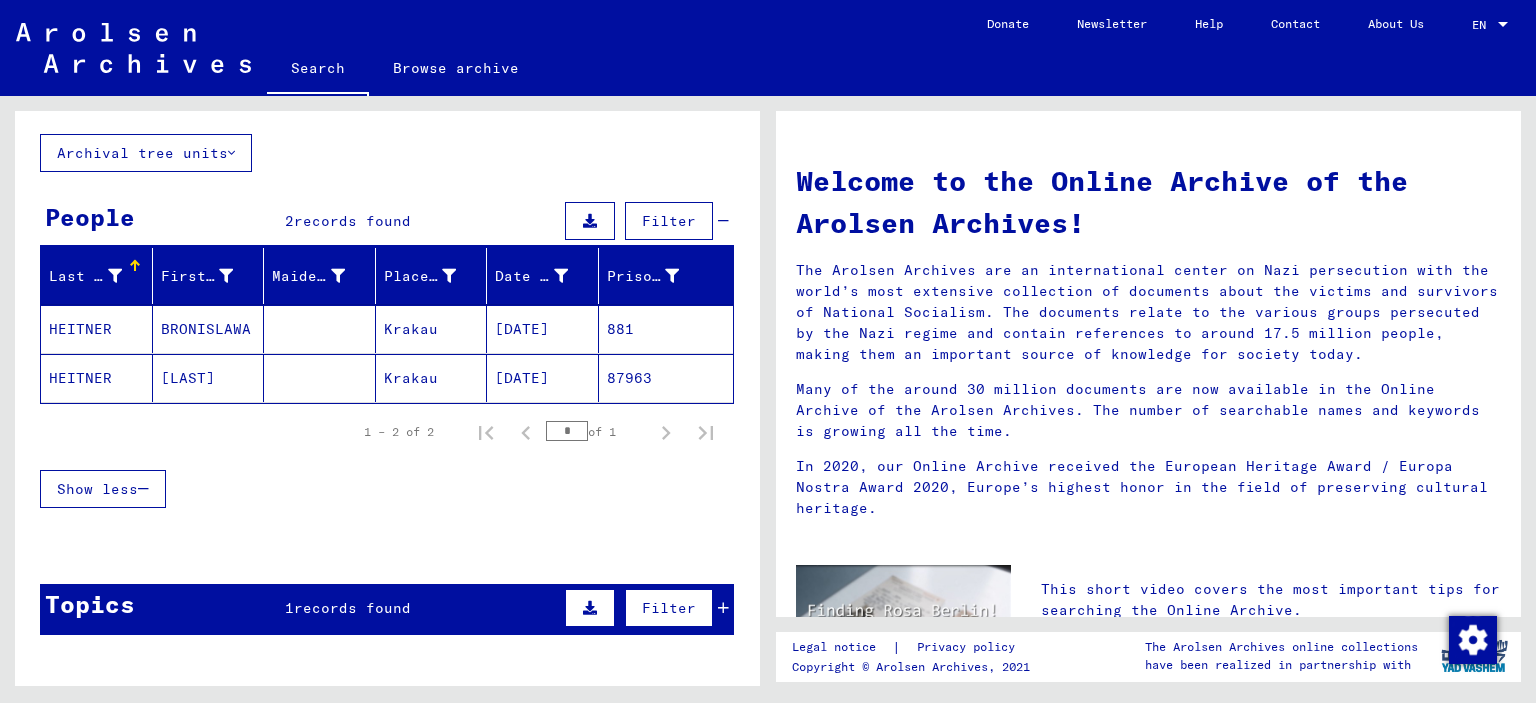 click on "Krakau" at bounding box center (432, 378) 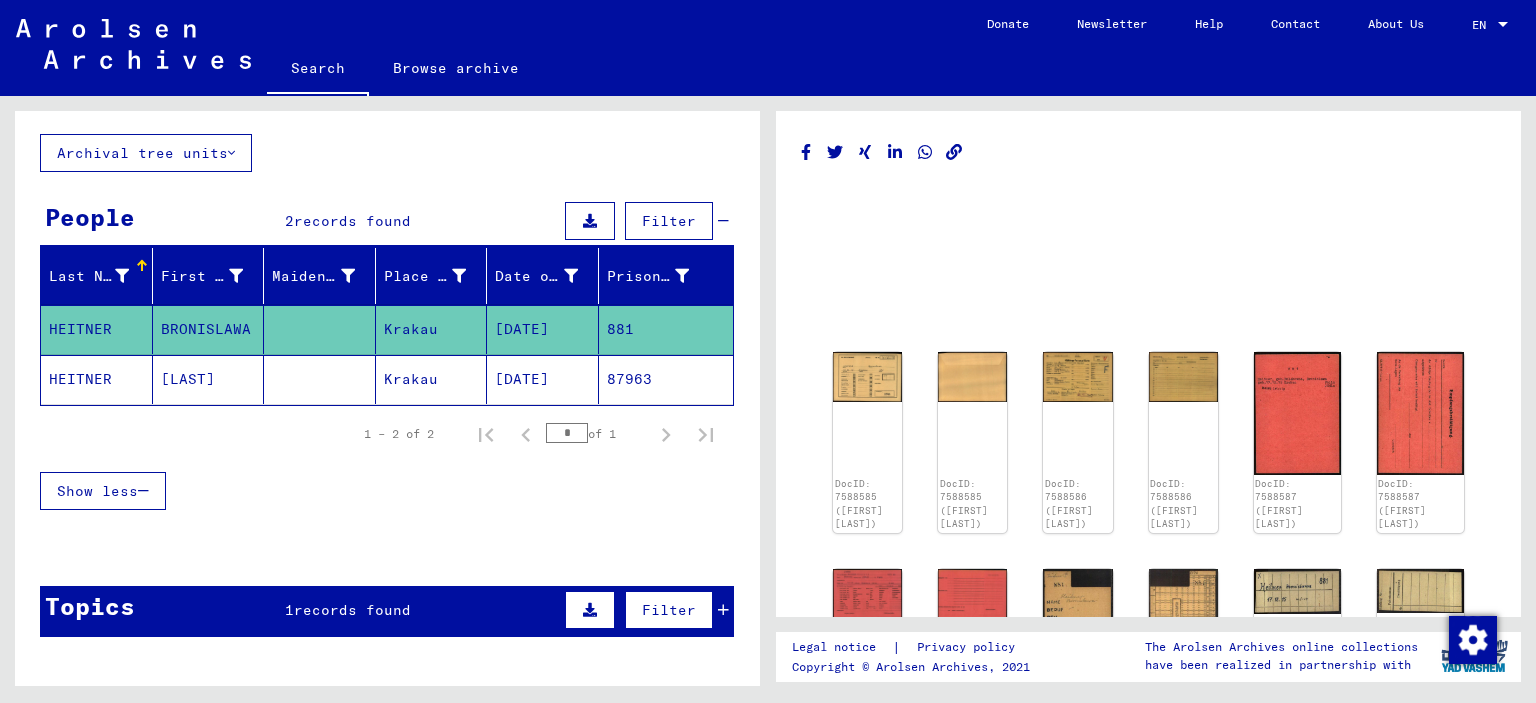 scroll, scrollTop: 0, scrollLeft: 0, axis: both 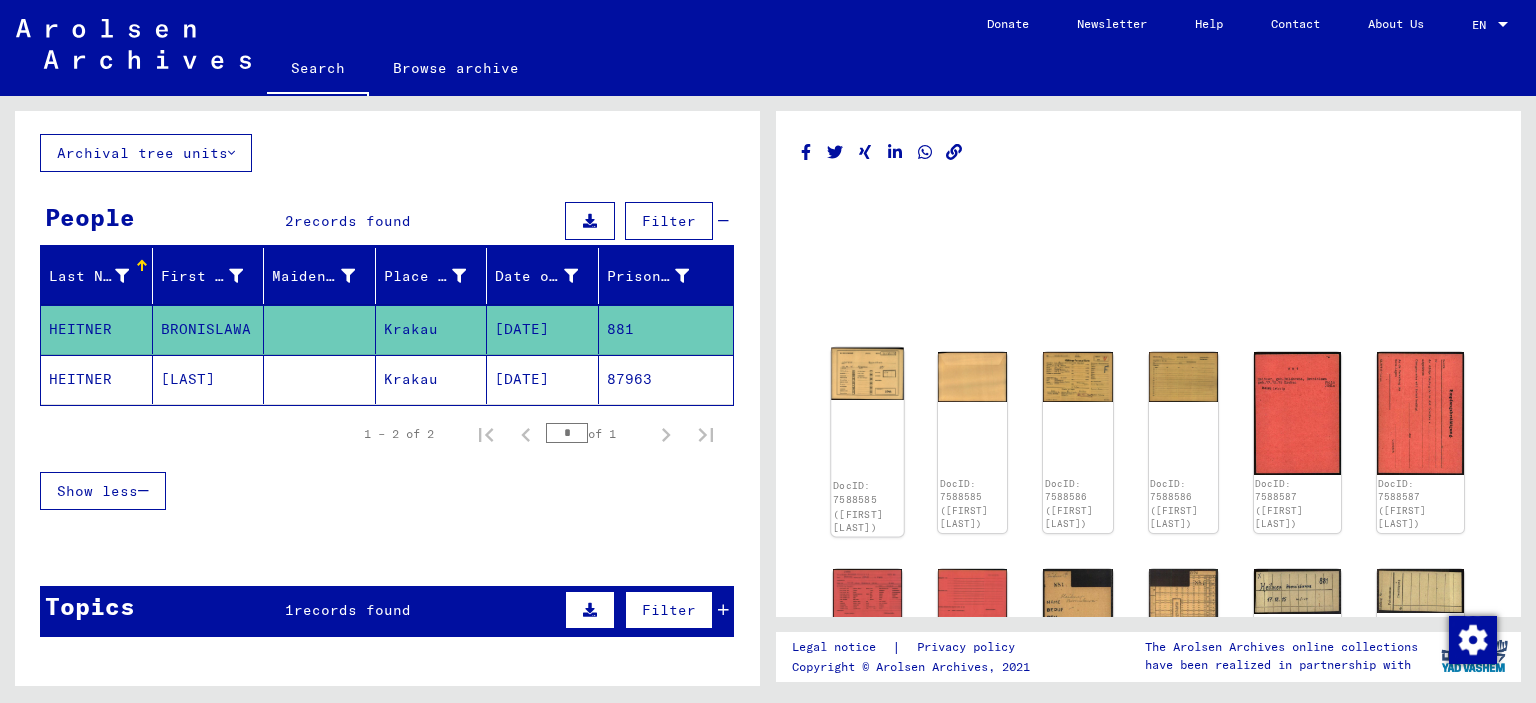 click 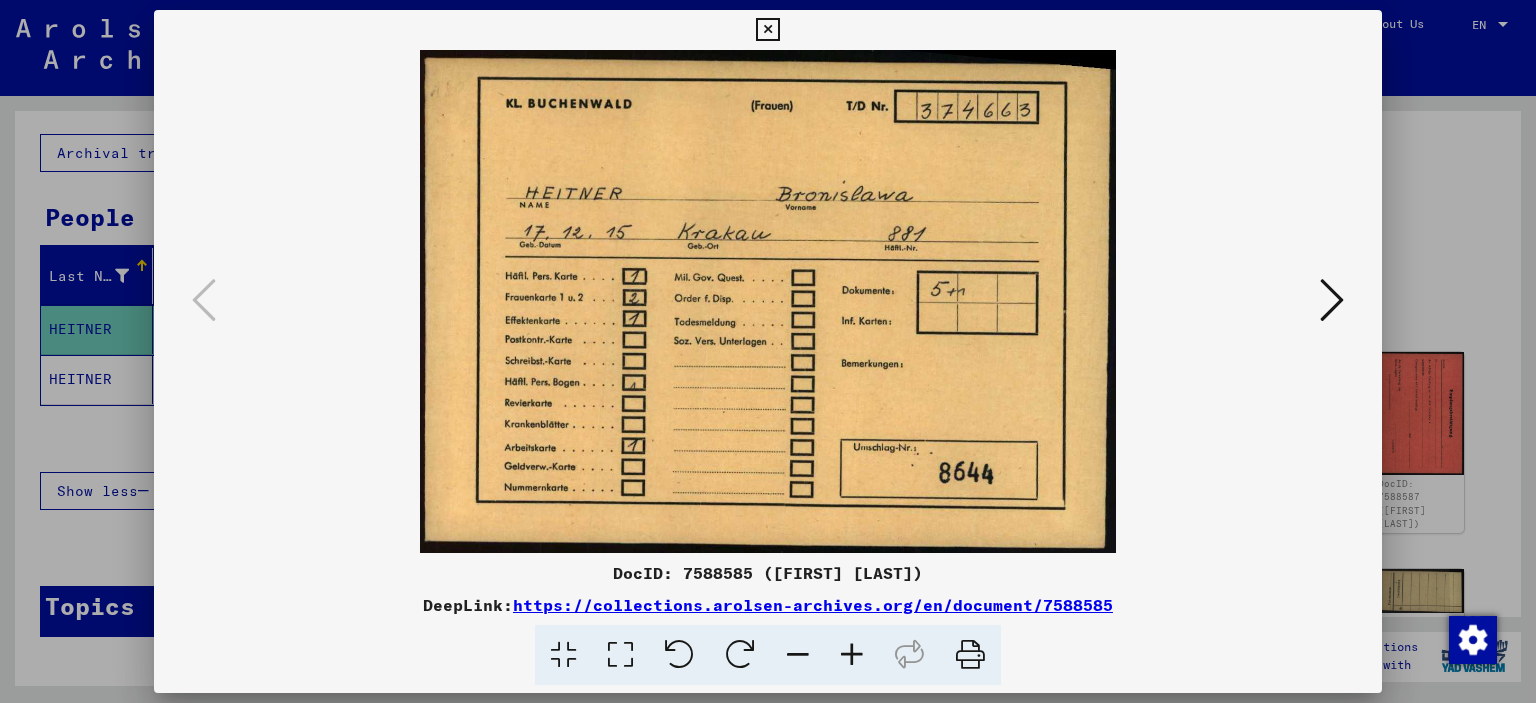 click at bounding box center [1332, 300] 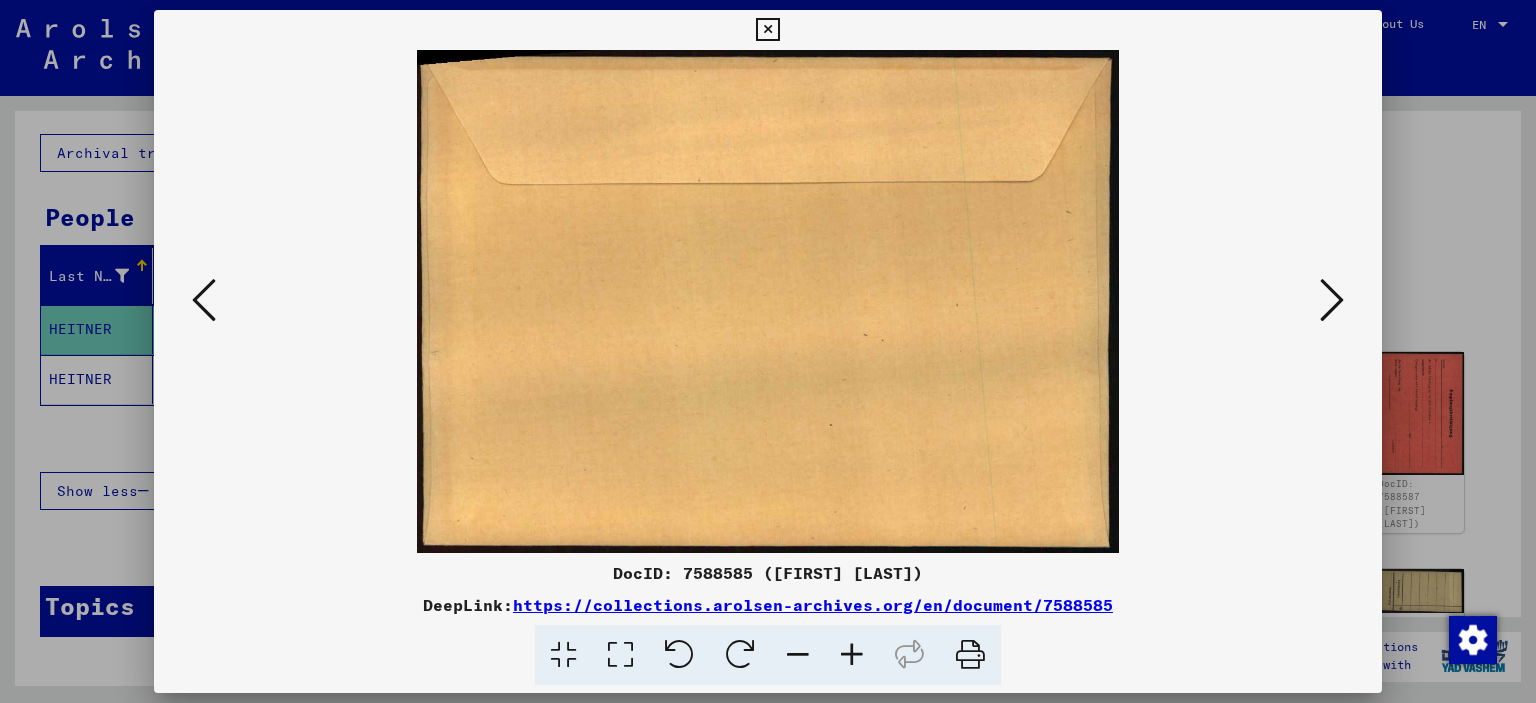 click at bounding box center [1332, 300] 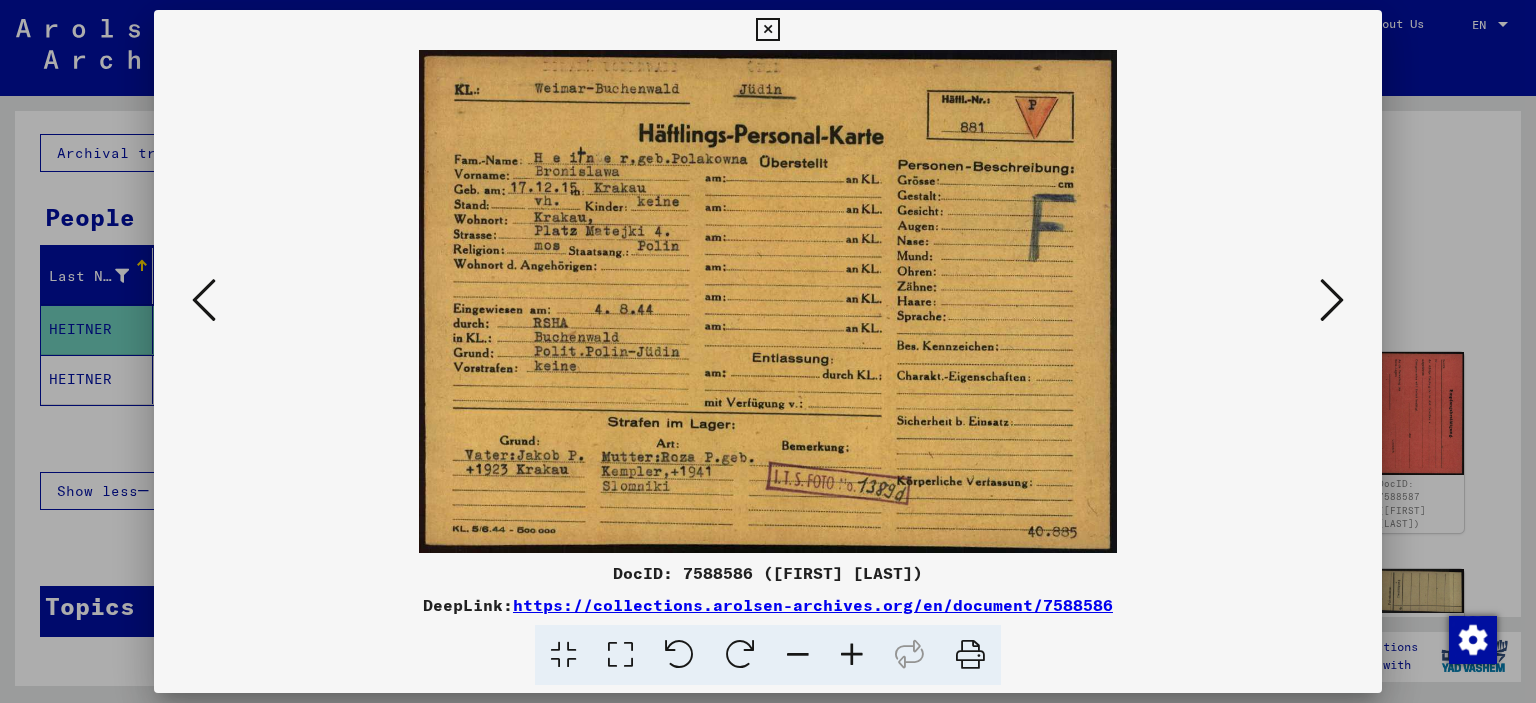 click at bounding box center [204, 300] 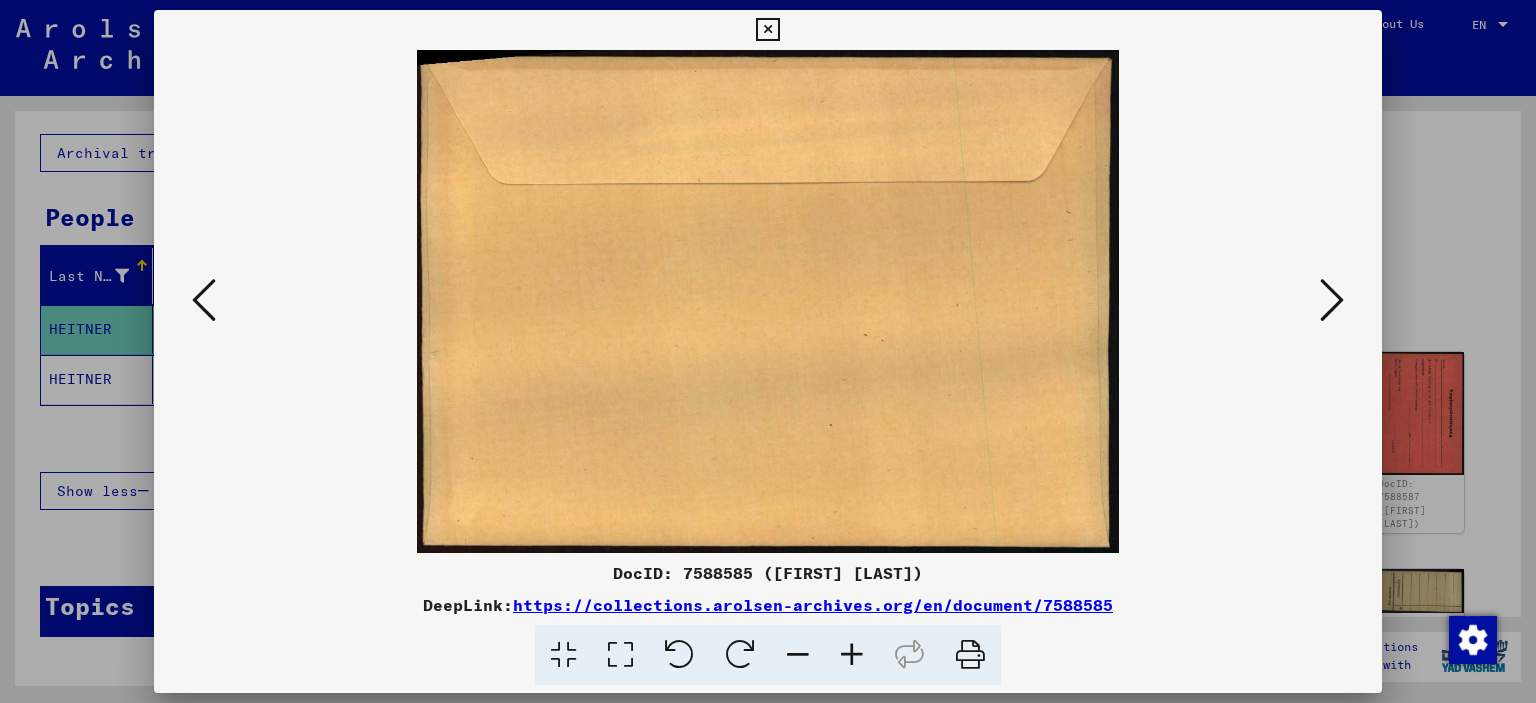 click at bounding box center (204, 300) 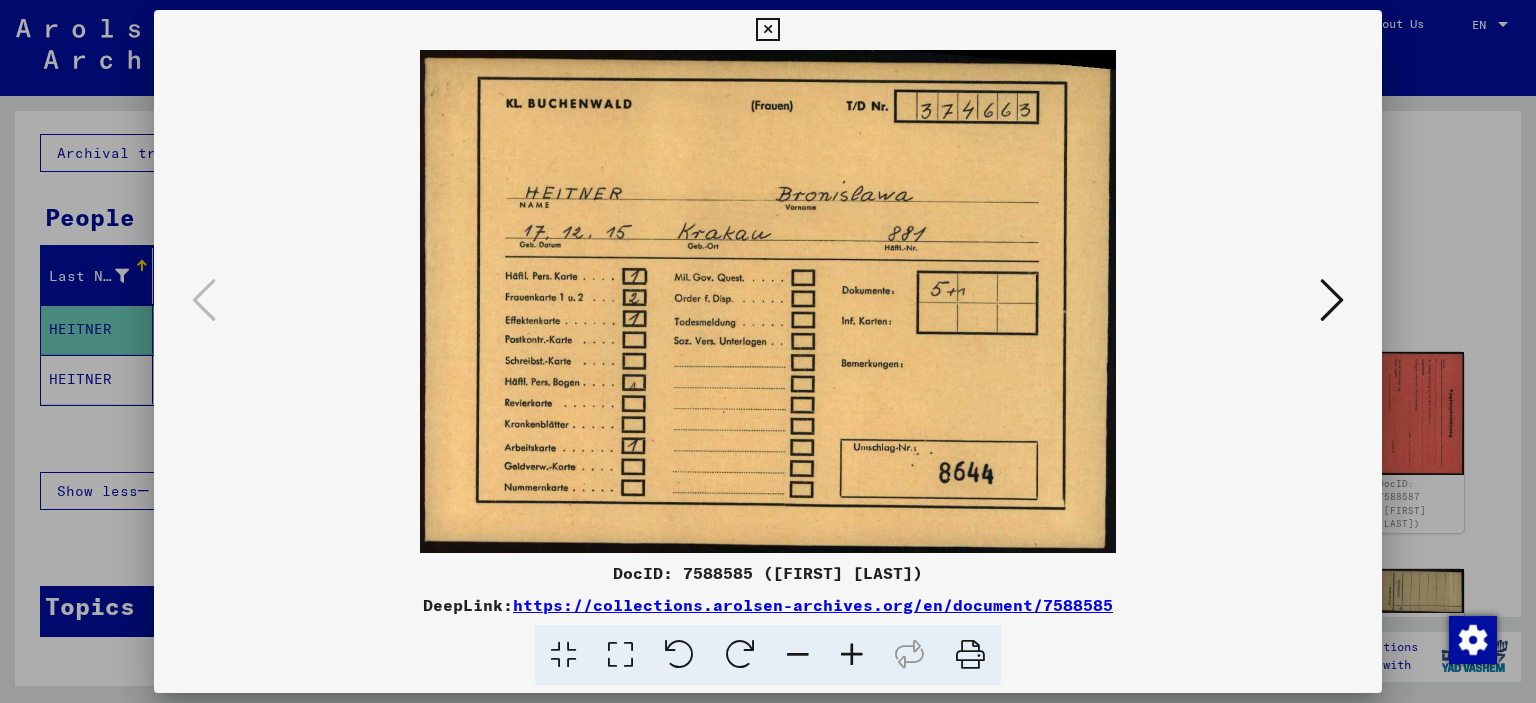 click at bounding box center (1332, 300) 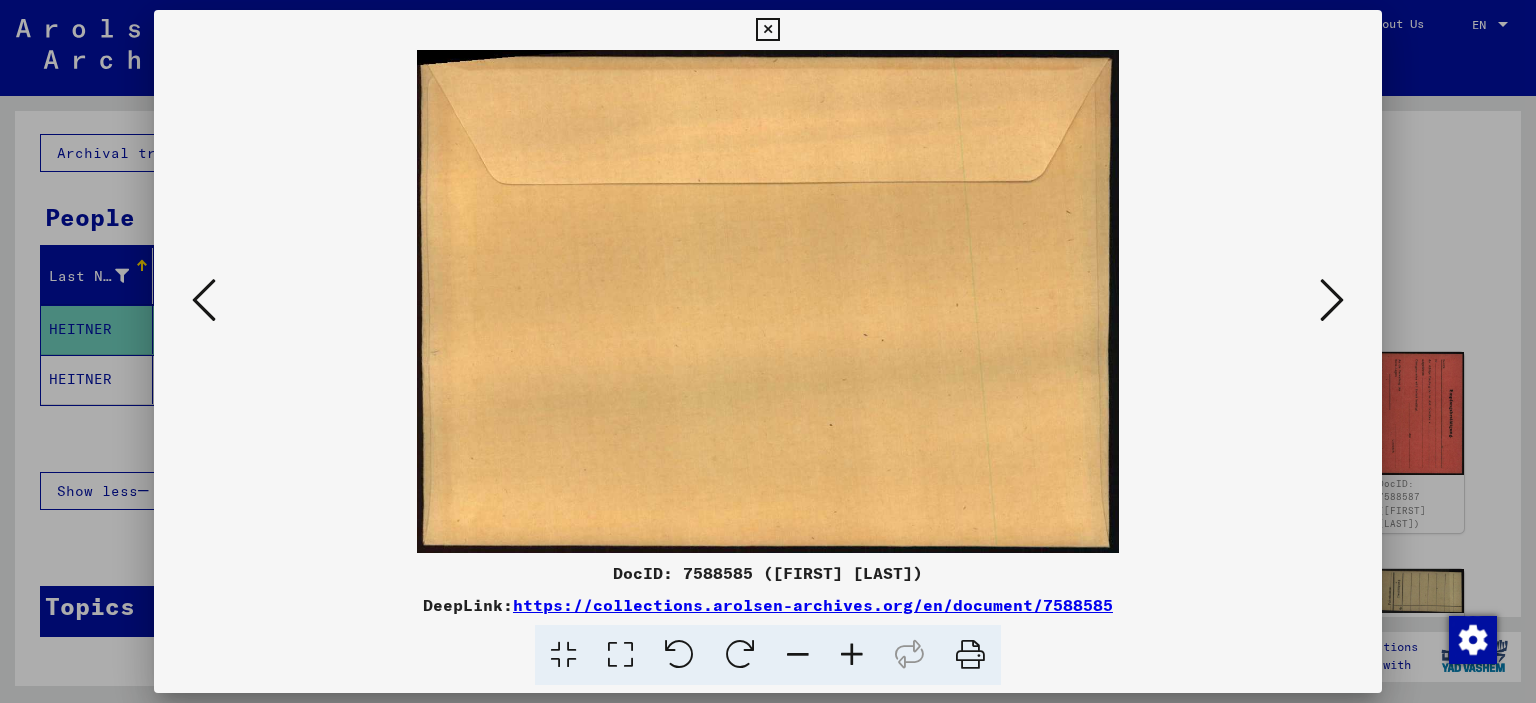 click at bounding box center [1332, 300] 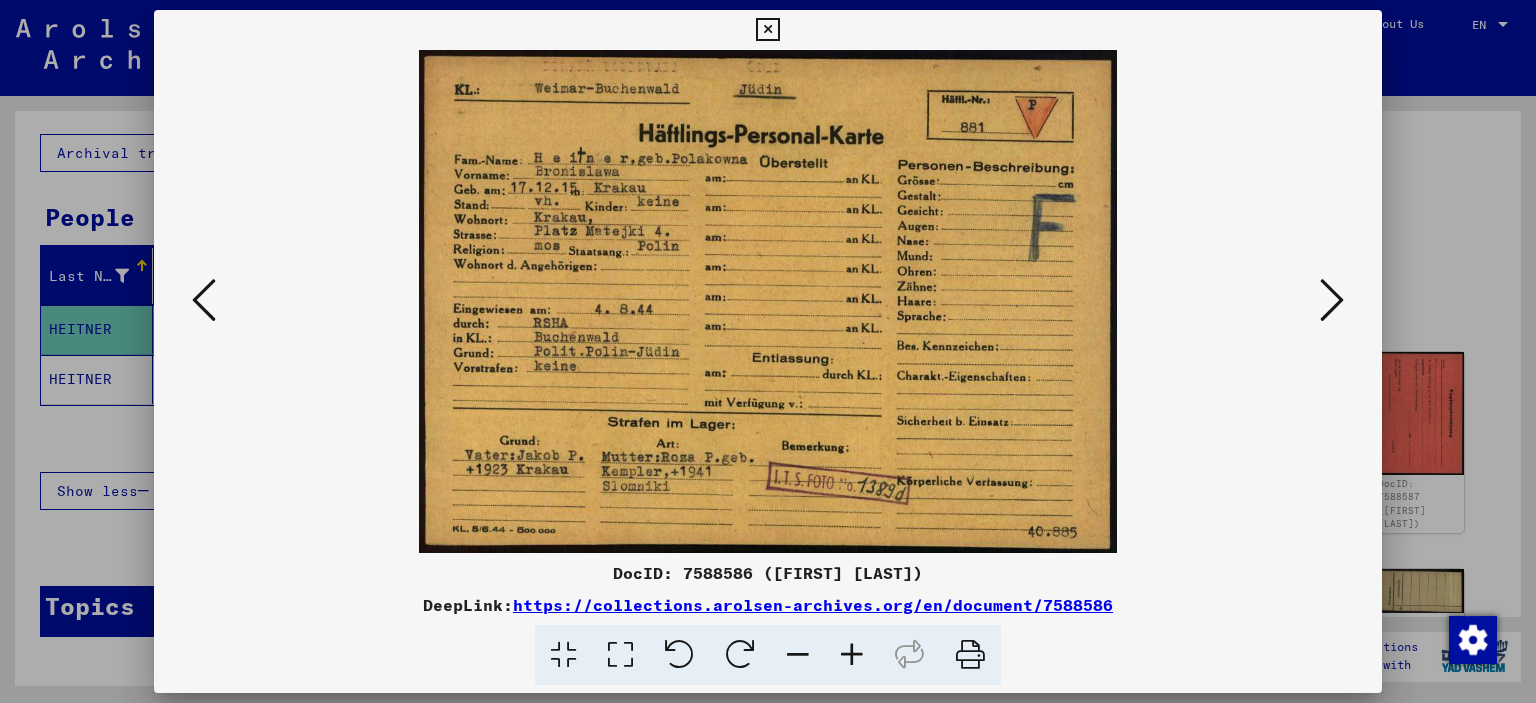 click at bounding box center (1332, 300) 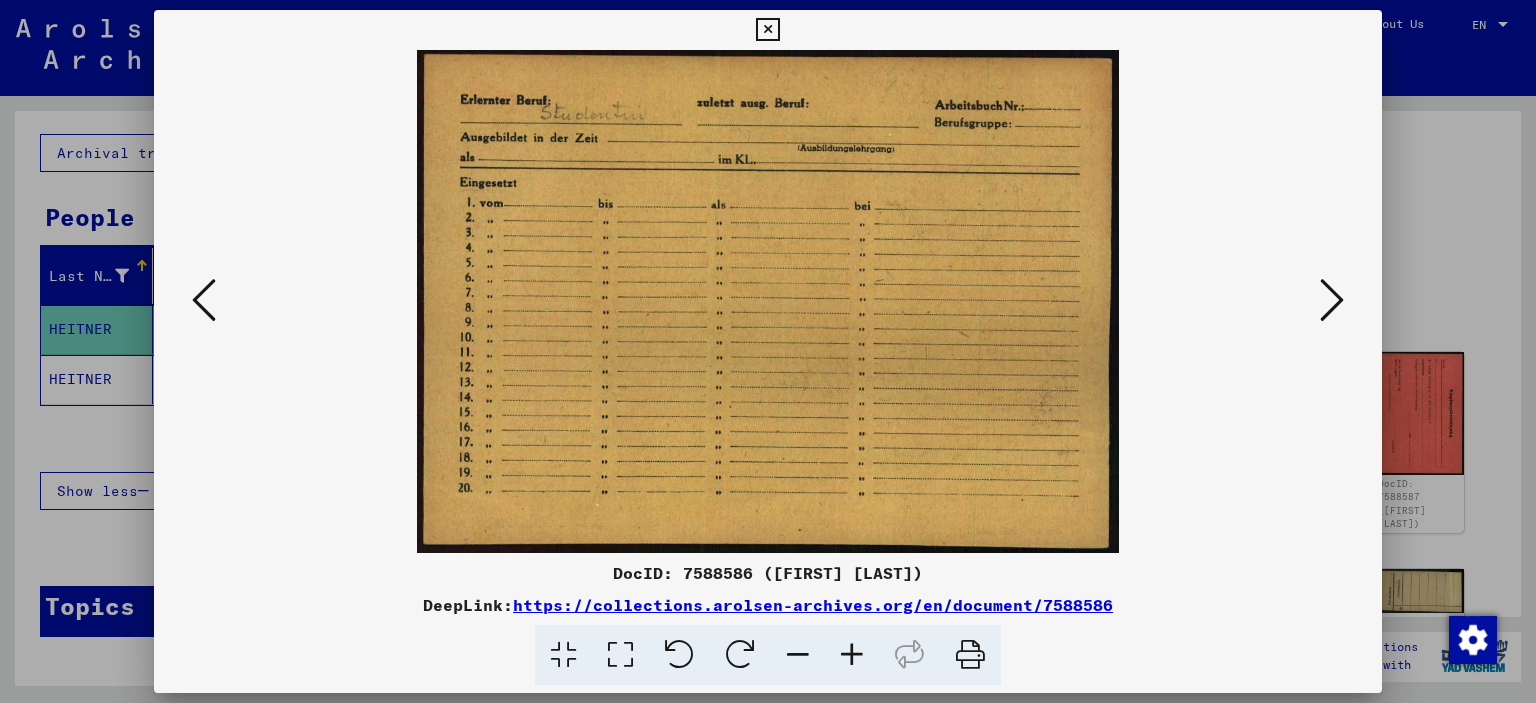 click at bounding box center (1332, 300) 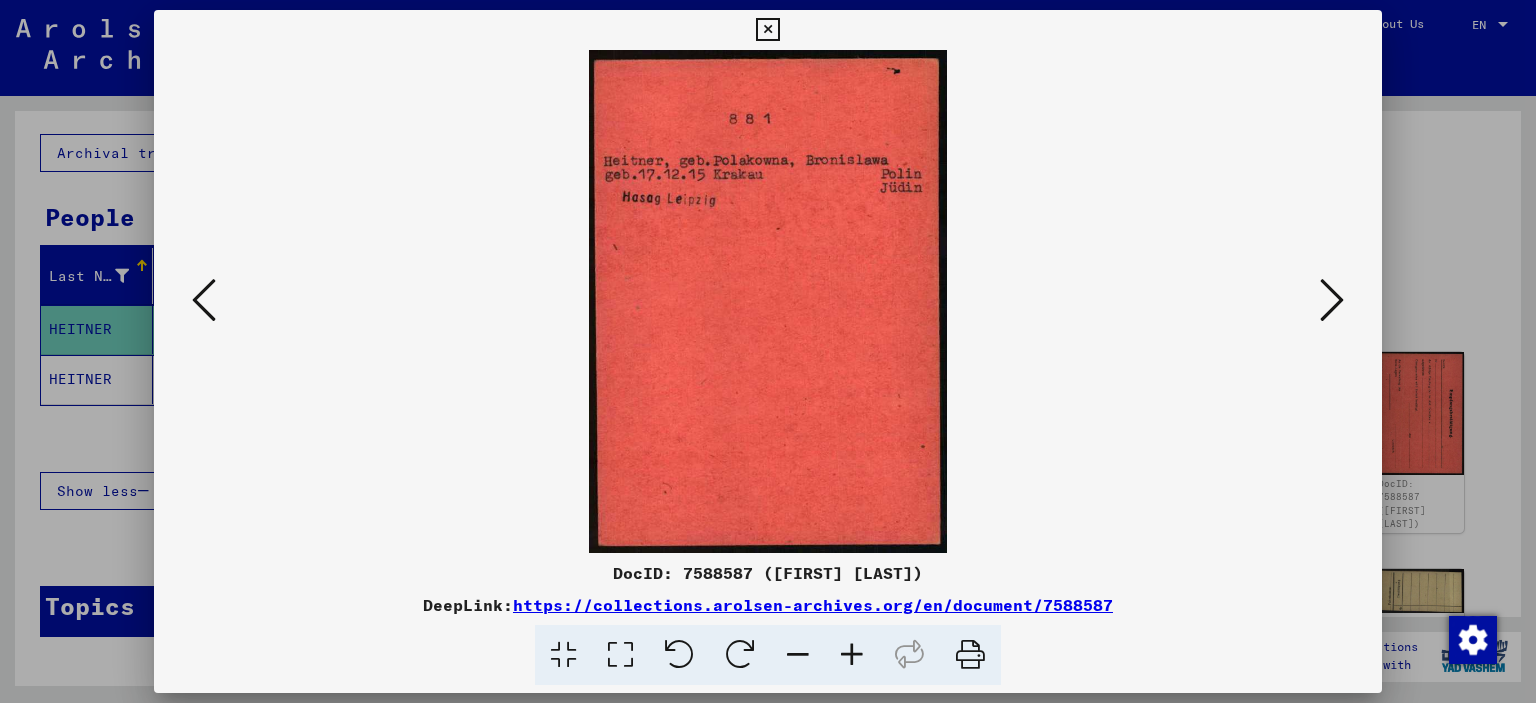 click at bounding box center (1332, 300) 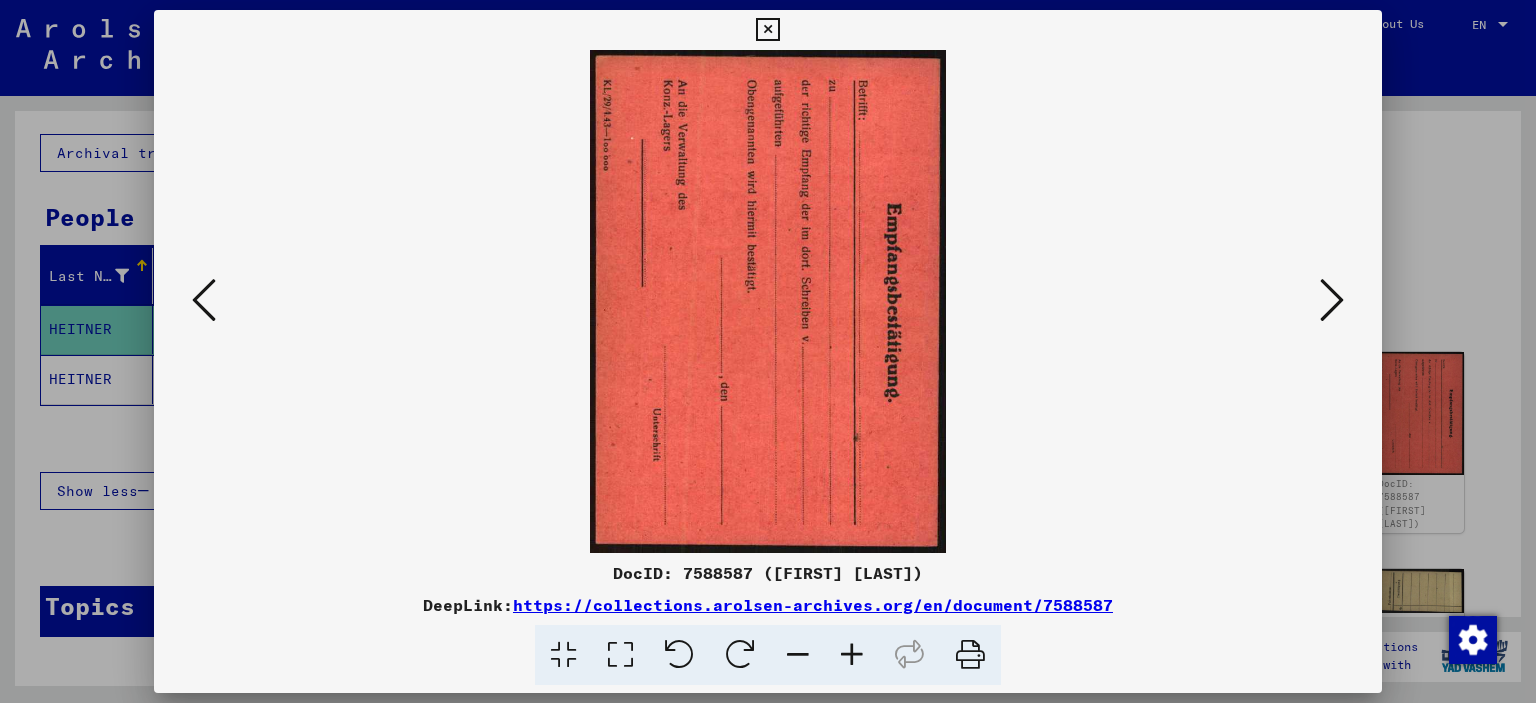 click at bounding box center [1332, 300] 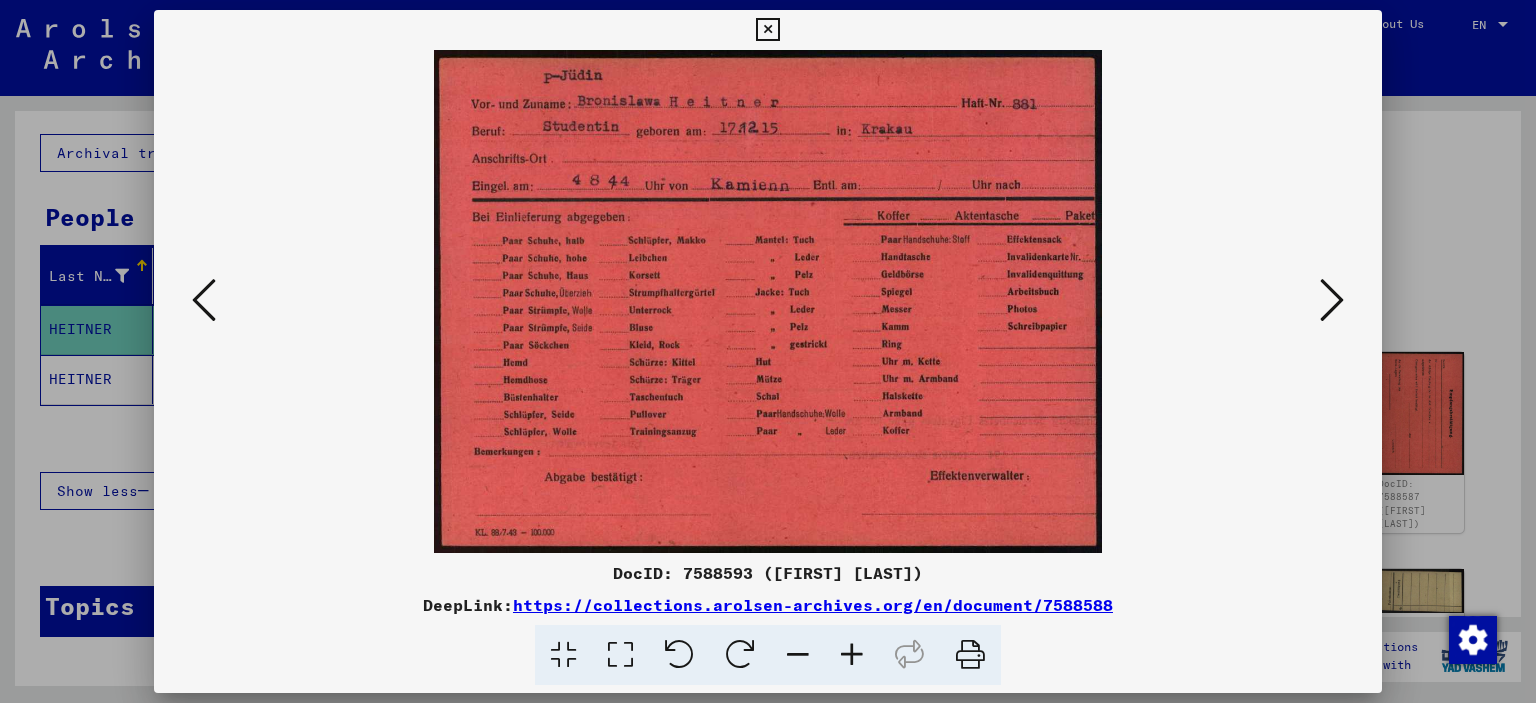 click at bounding box center (1332, 300) 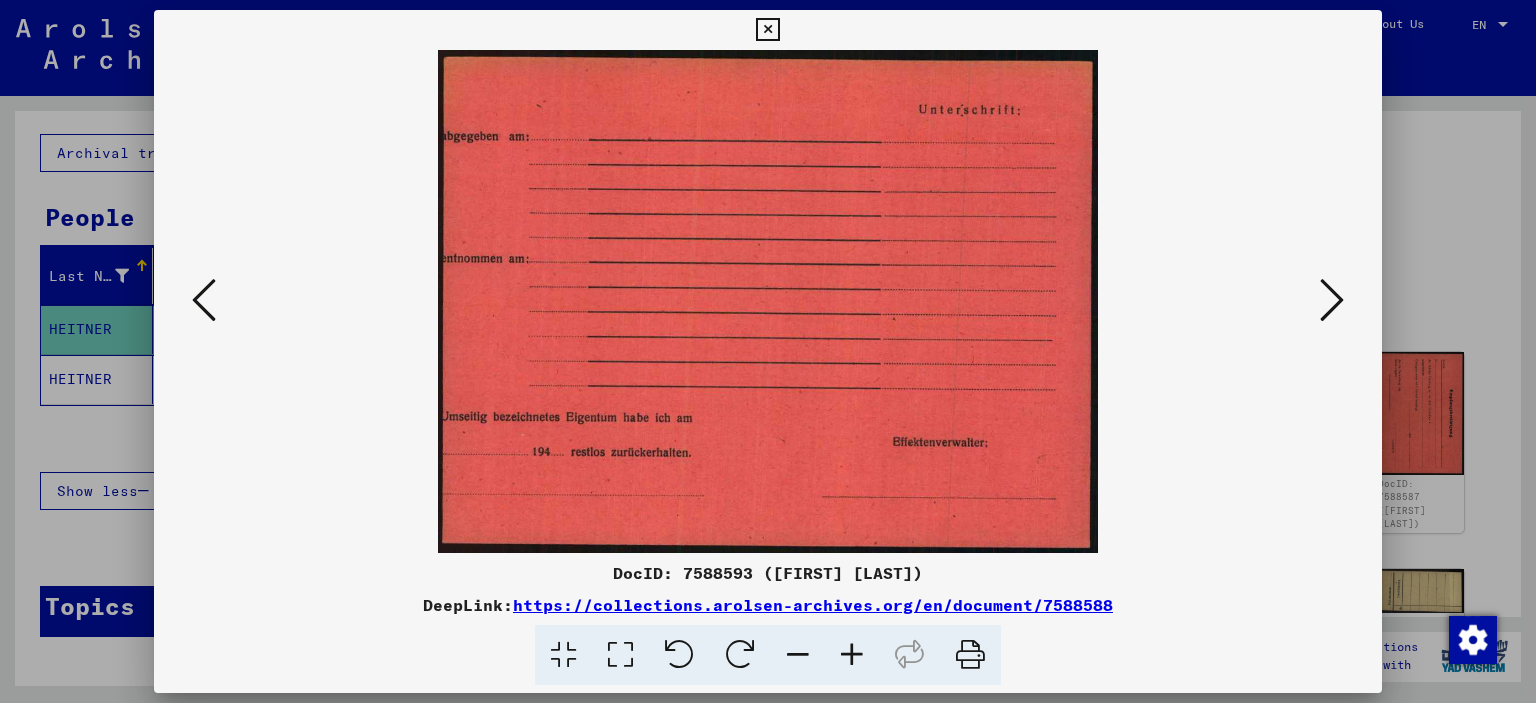 click at bounding box center [1332, 300] 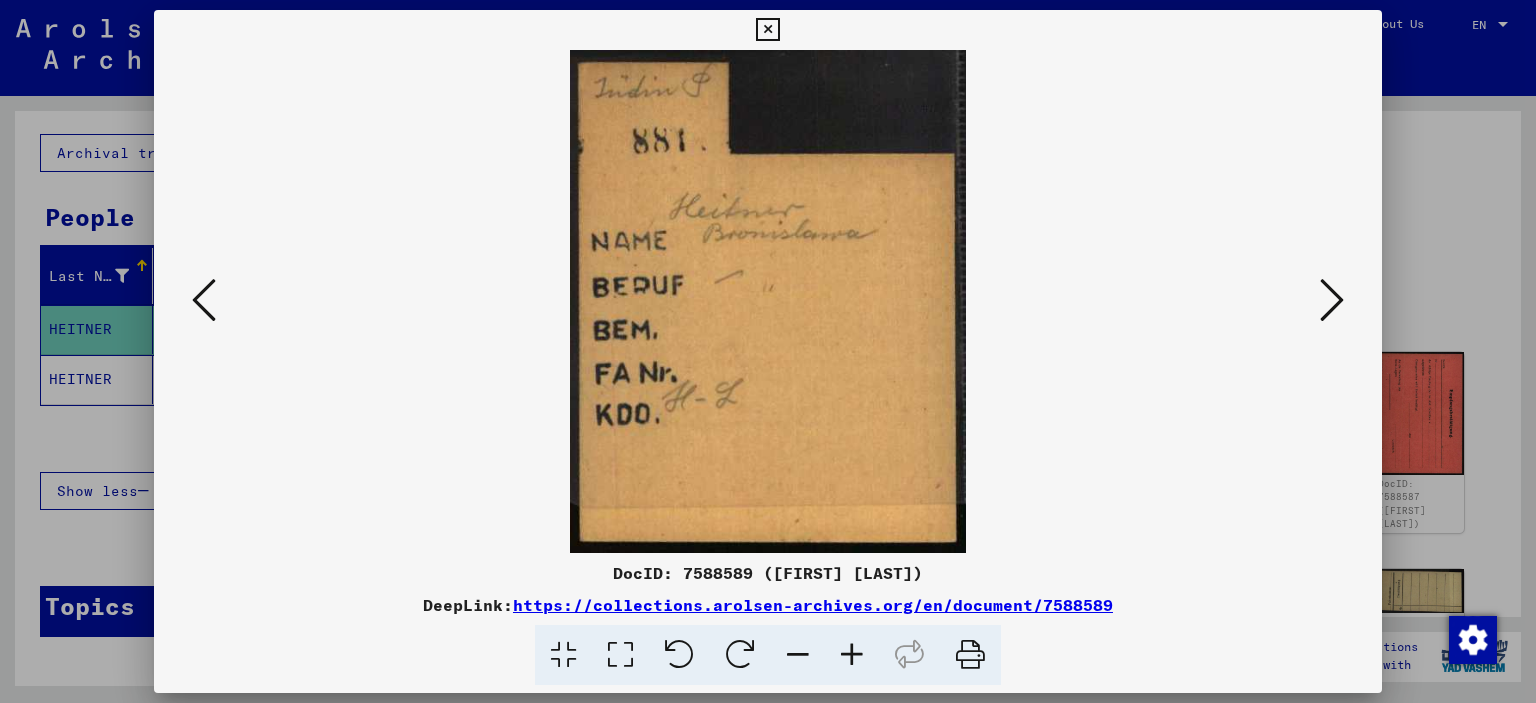click at bounding box center [1332, 300] 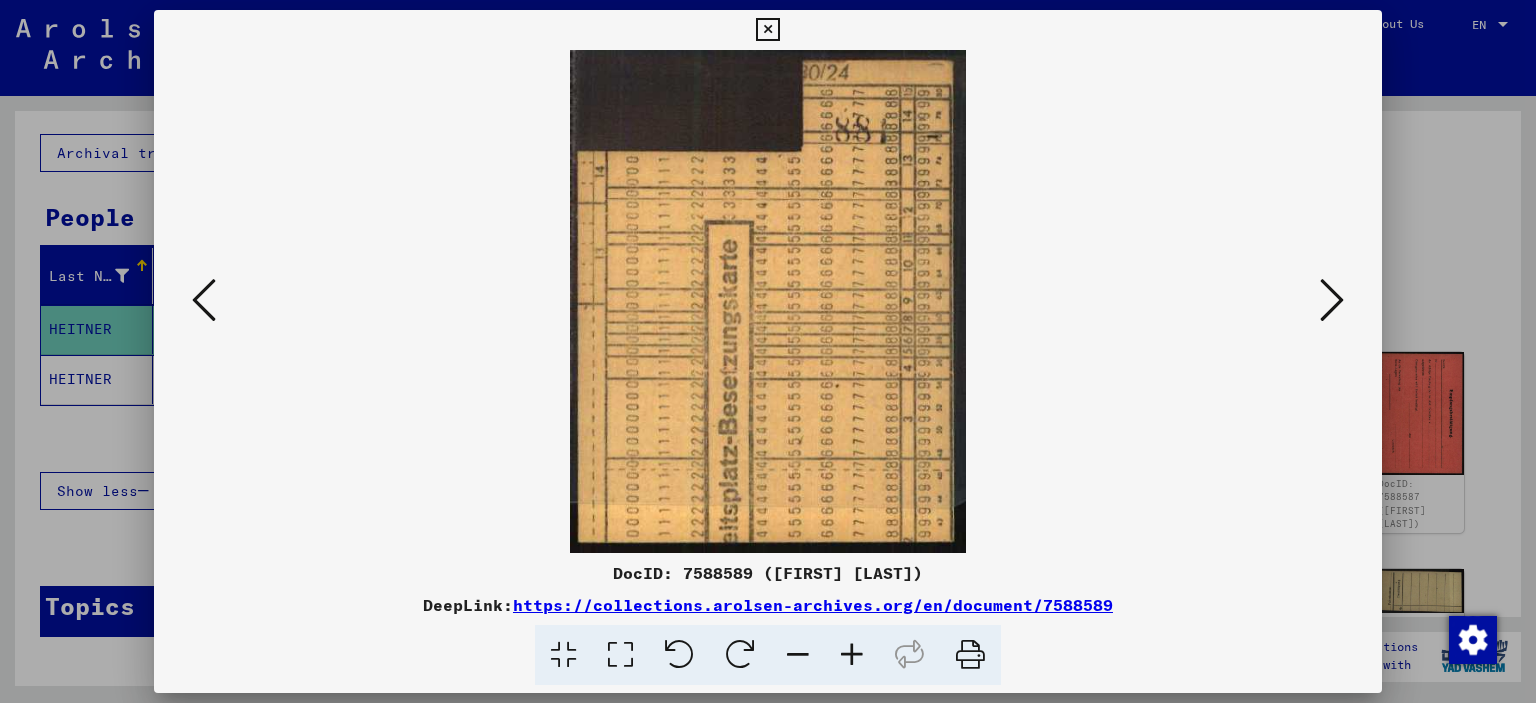 click at bounding box center [1332, 300] 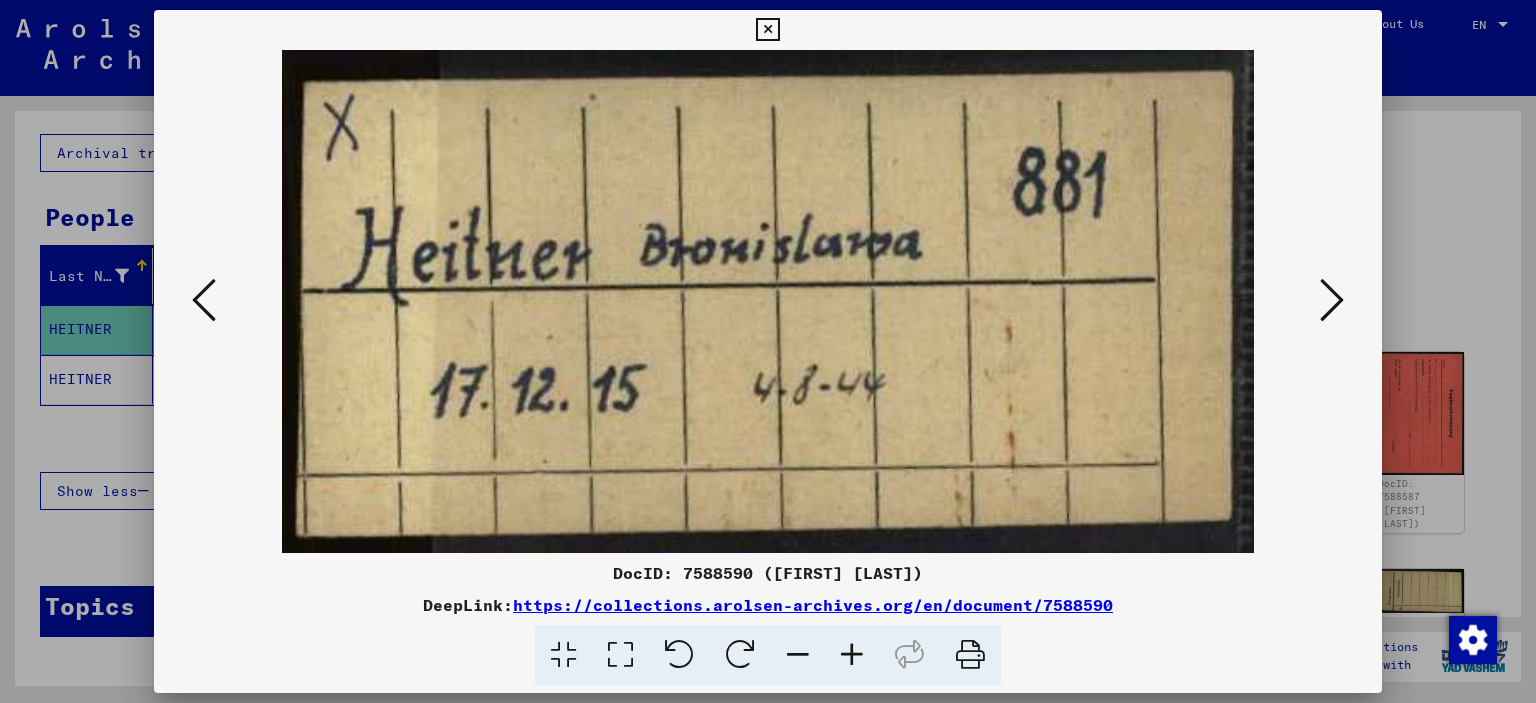 click at bounding box center [1332, 300] 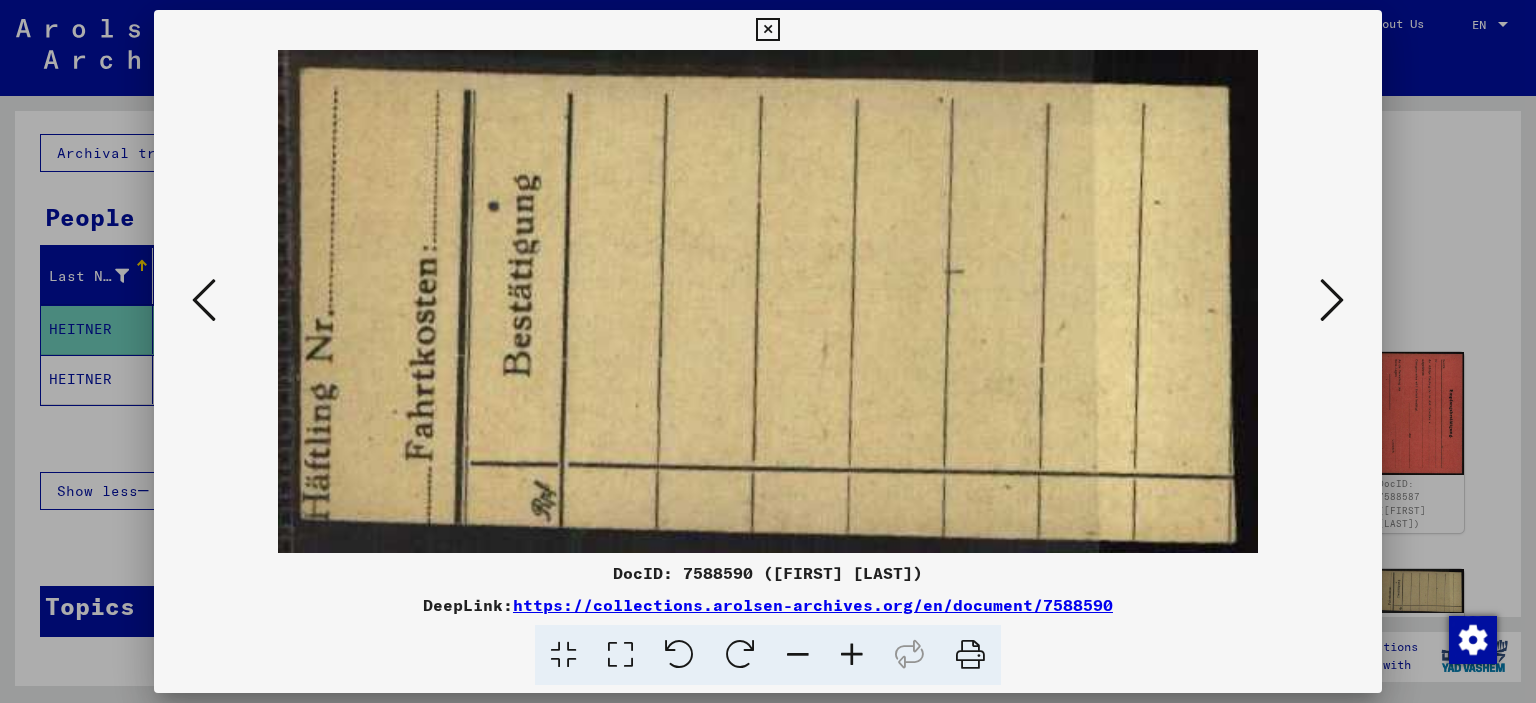 click at bounding box center [1332, 300] 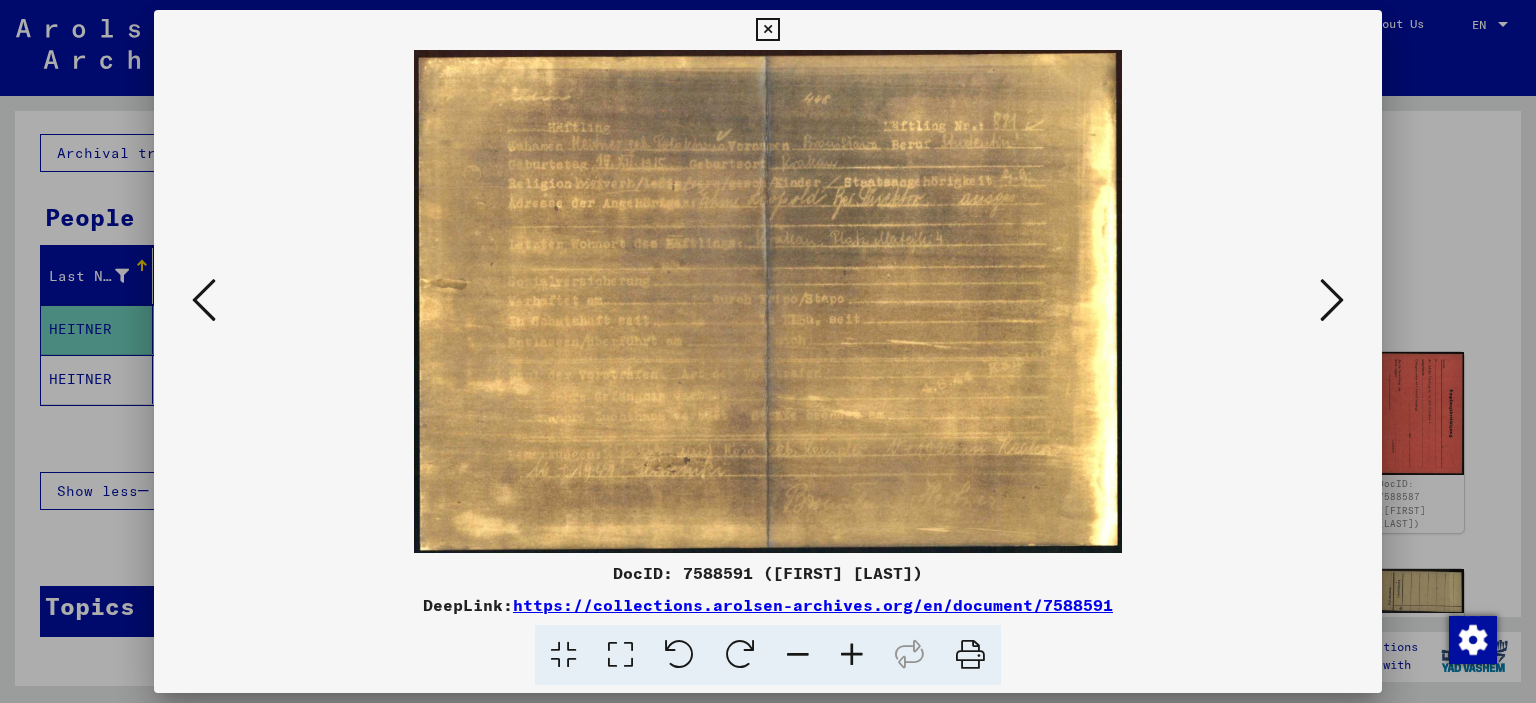 click at bounding box center [1332, 300] 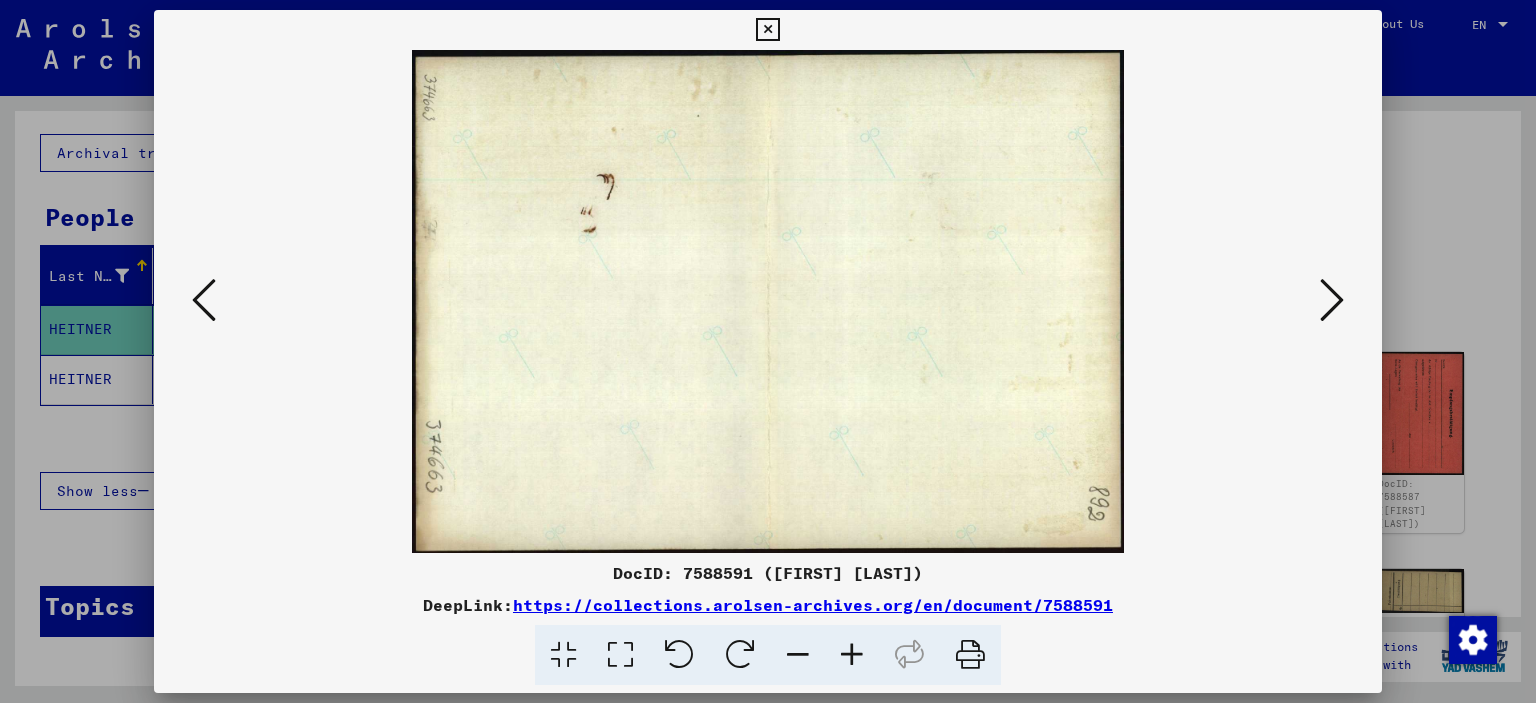 click at bounding box center [204, 300] 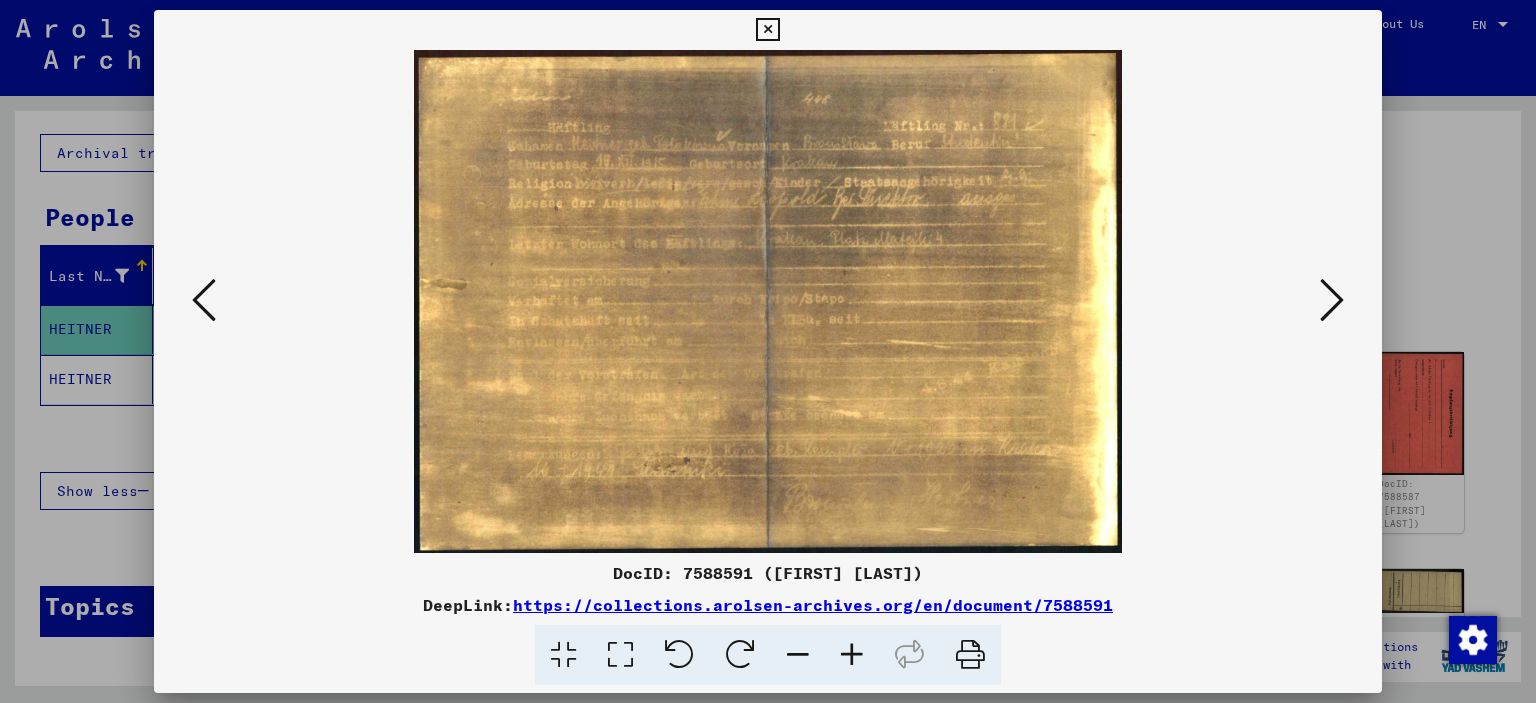 click at bounding box center (852, 655) 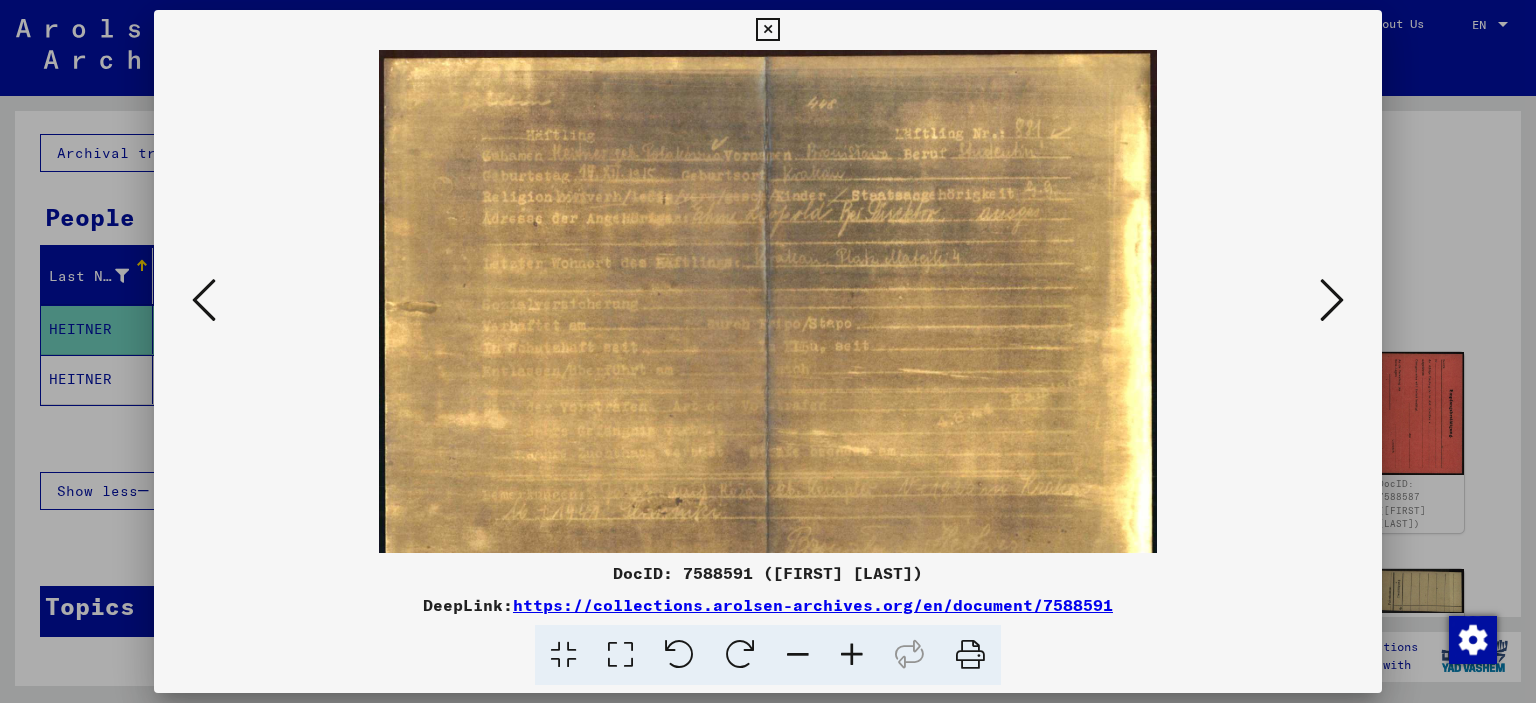click at bounding box center [852, 655] 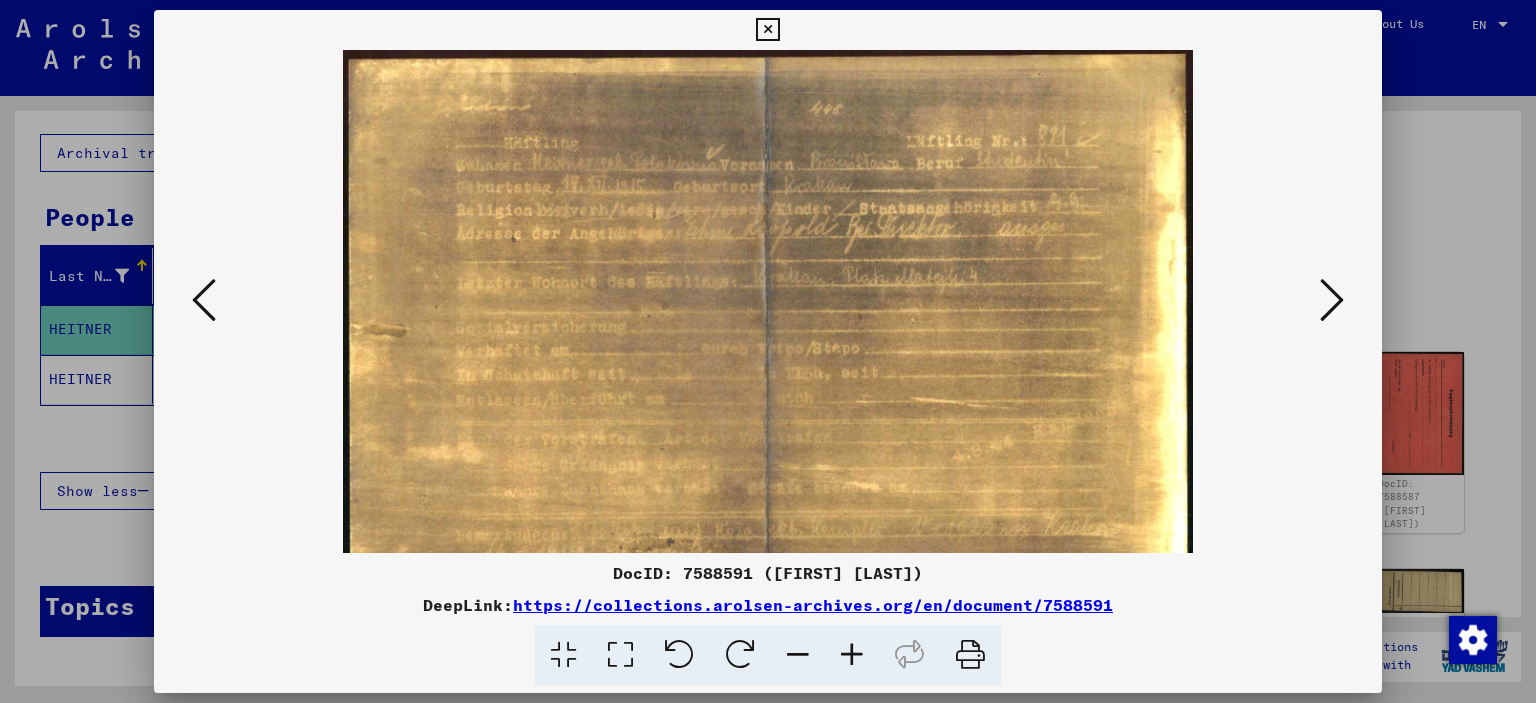 click at bounding box center (852, 655) 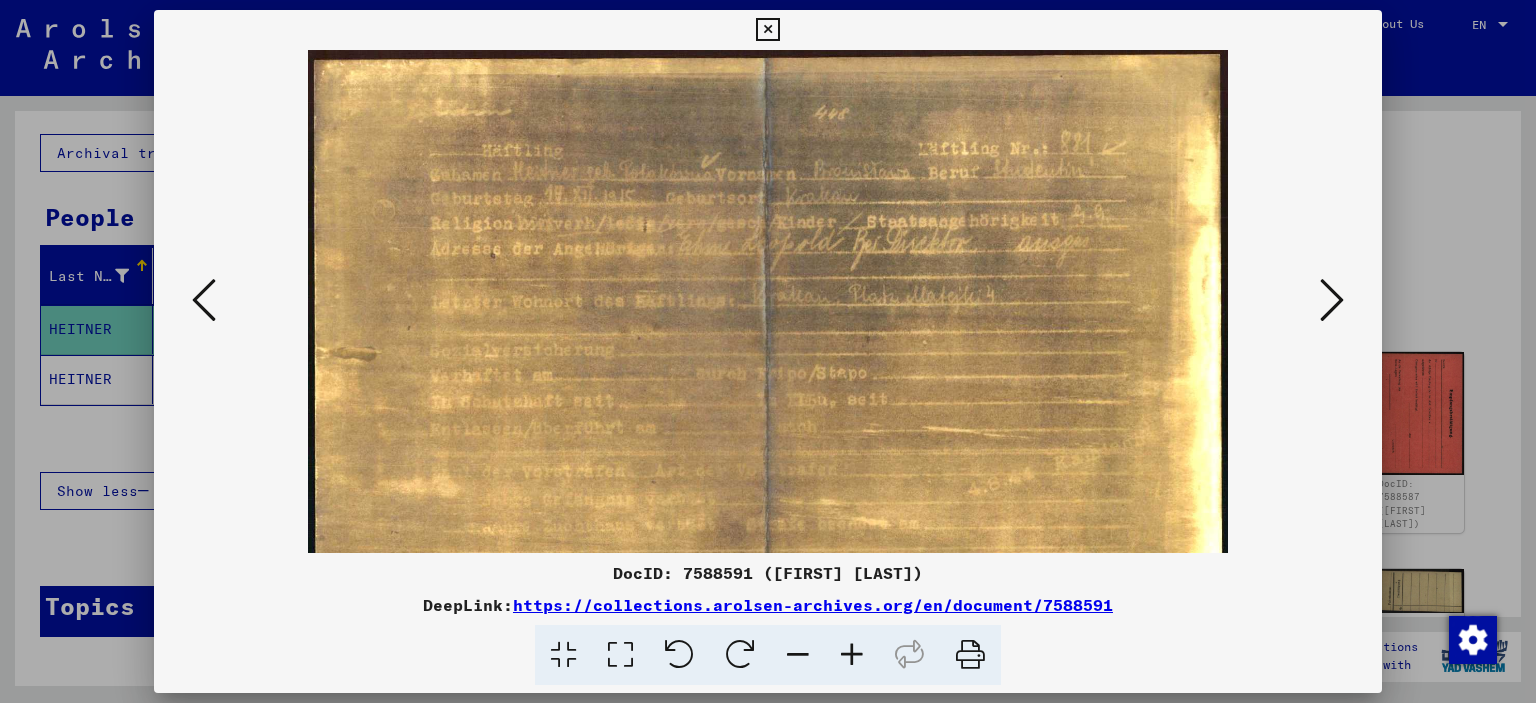 click at bounding box center [852, 655] 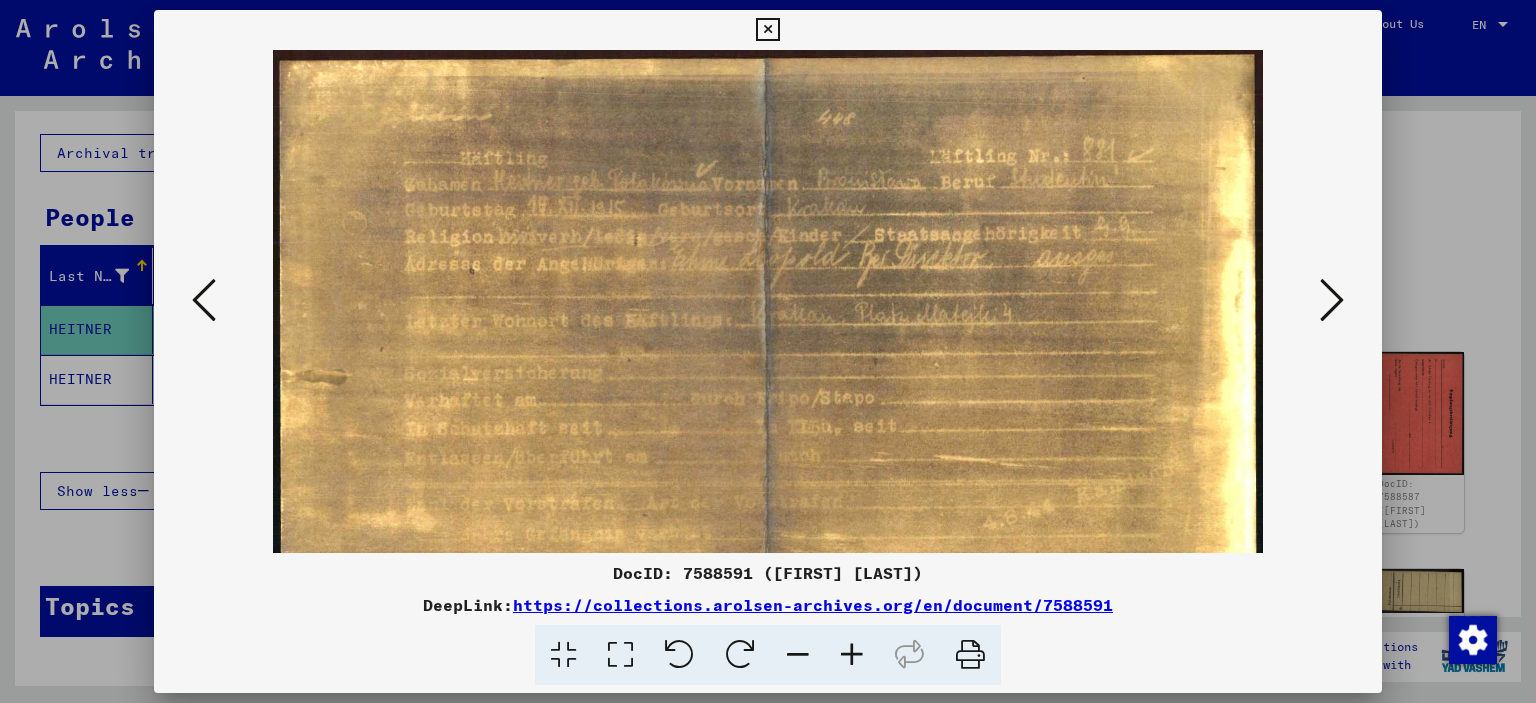 click at bounding box center [852, 655] 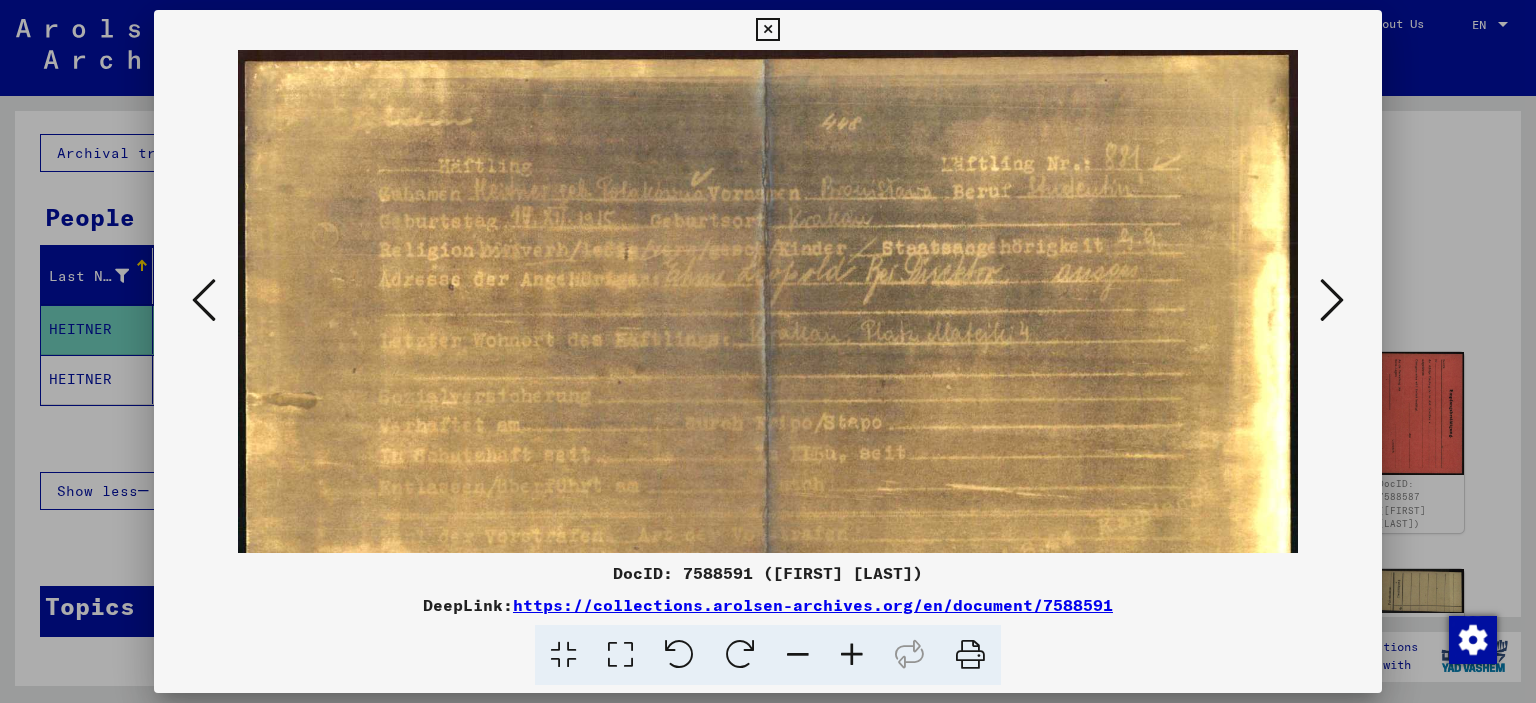 click at bounding box center (852, 655) 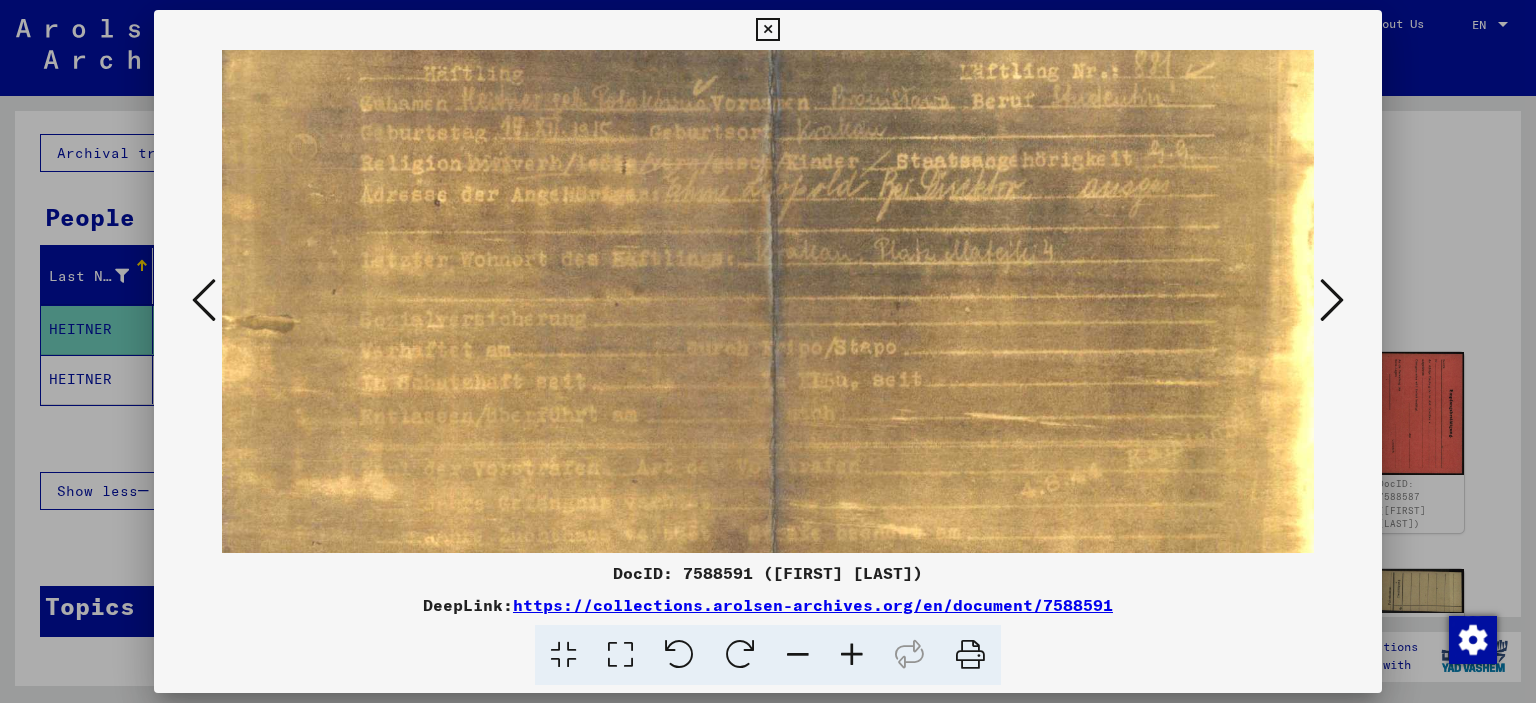 scroll, scrollTop: 104, scrollLeft: 12, axis: both 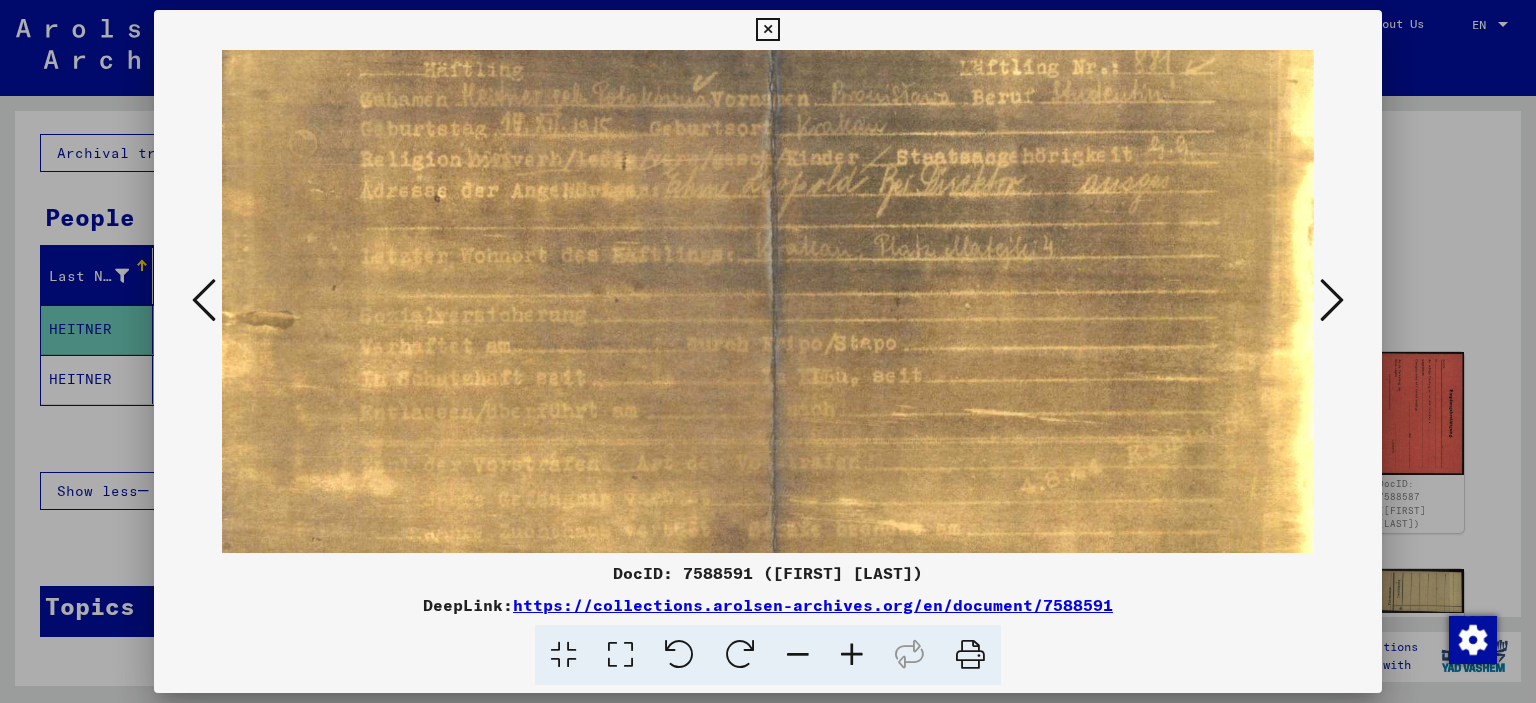 drag, startPoint x: 561, startPoint y: 357, endPoint x: 548, endPoint y: 256, distance: 101.8332 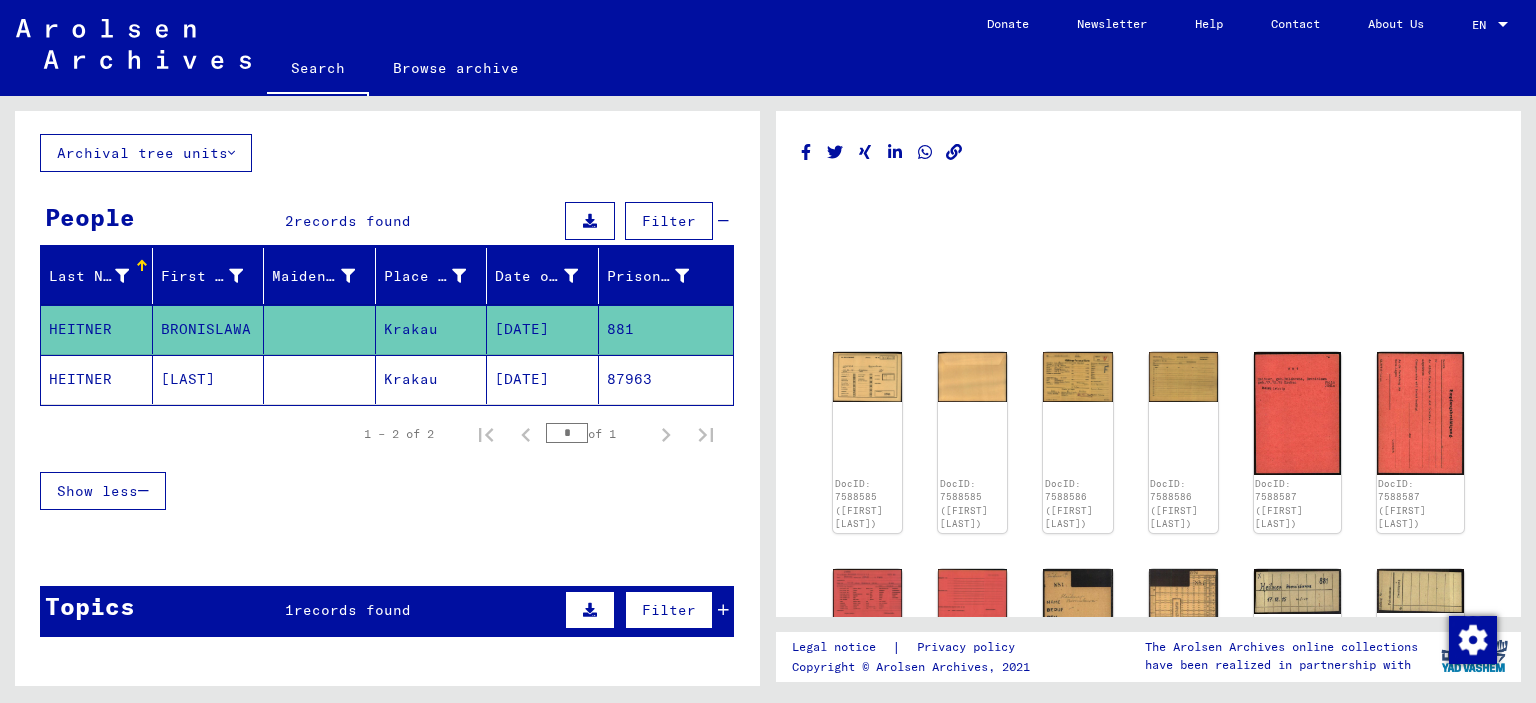 click on "Krakau" 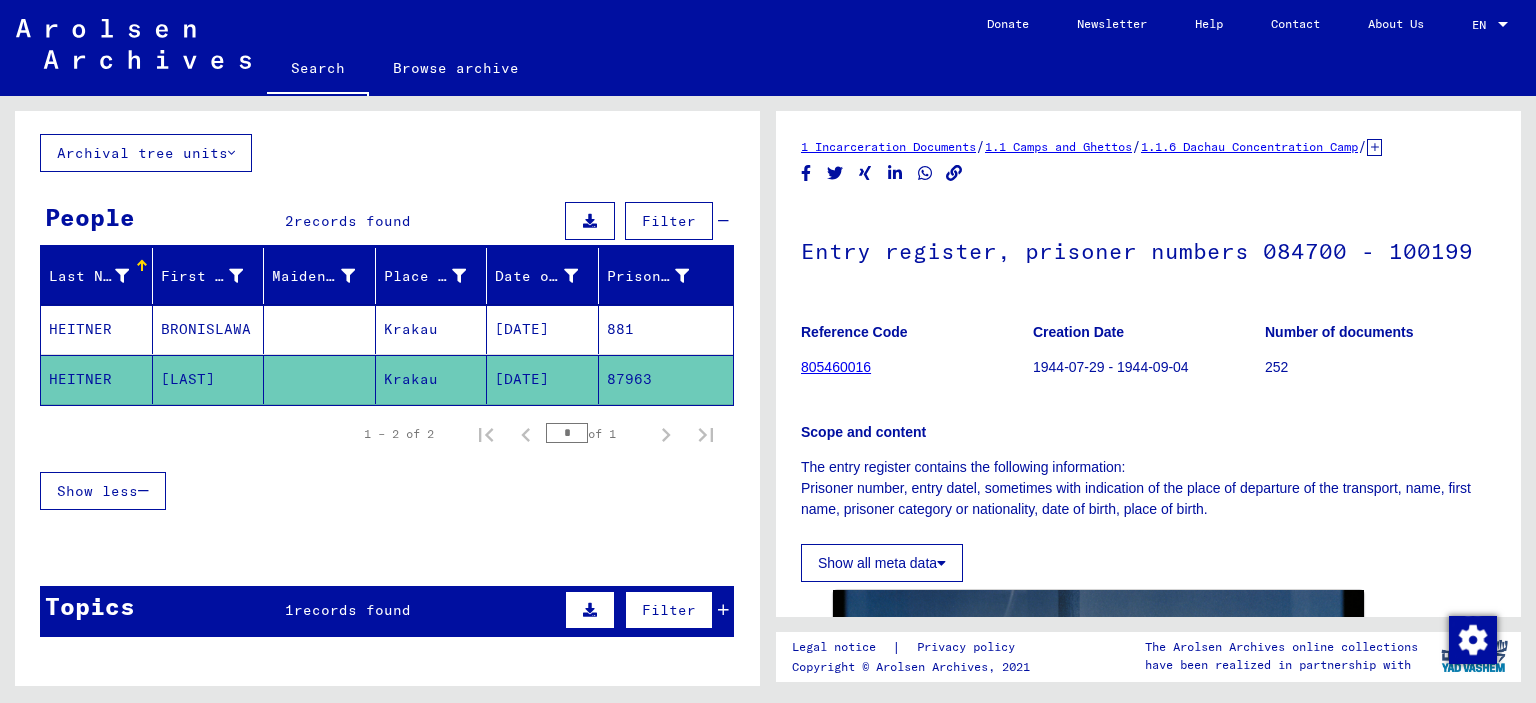 scroll, scrollTop: 0, scrollLeft: 0, axis: both 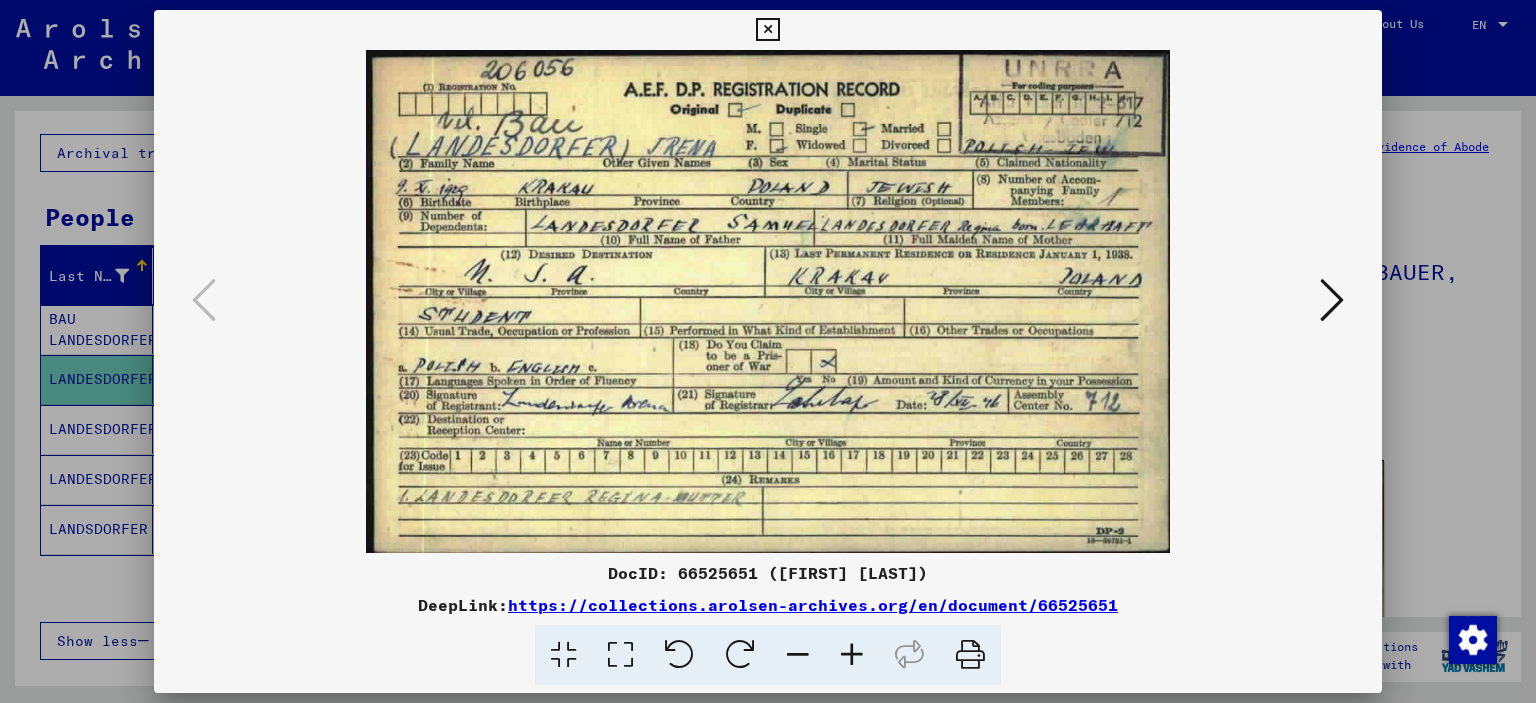 click at bounding box center [768, 351] 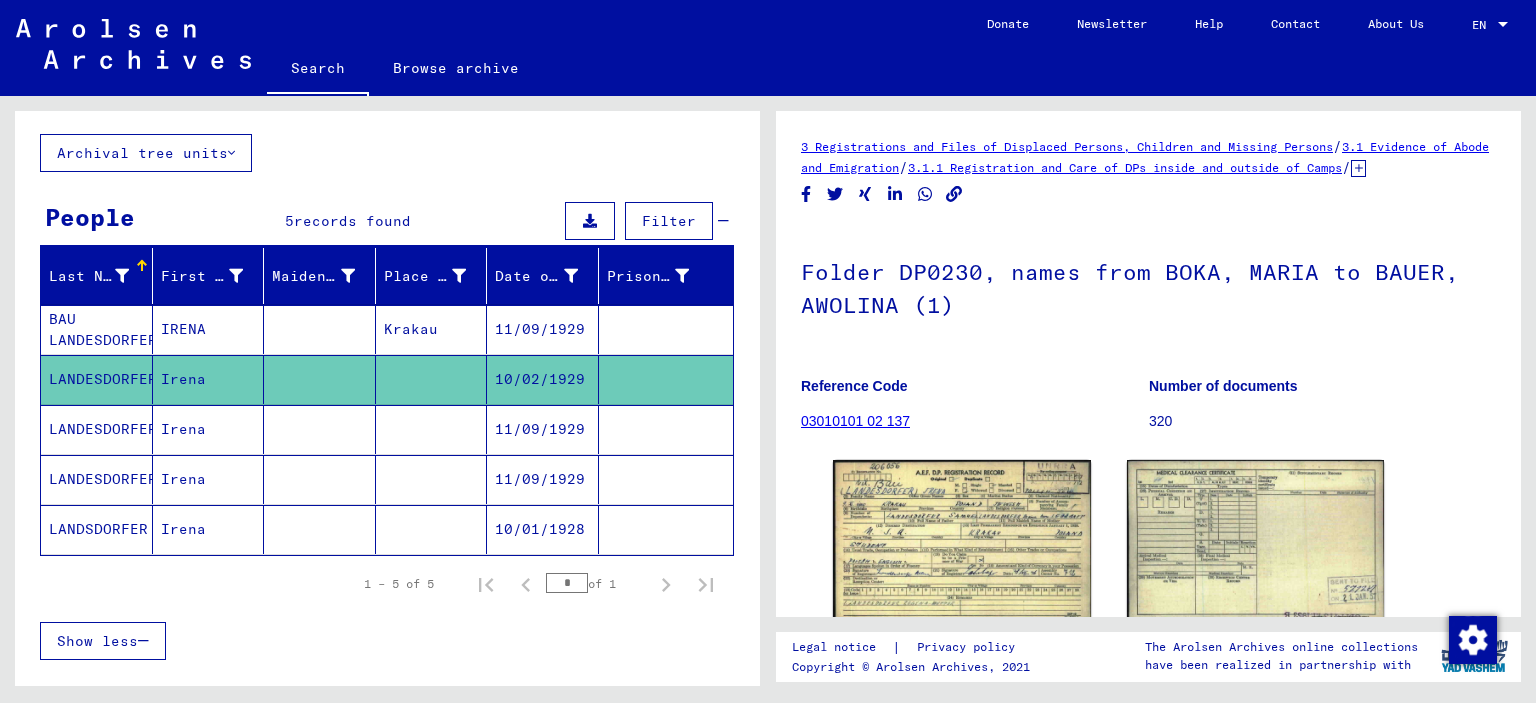 scroll, scrollTop: 0, scrollLeft: 0, axis: both 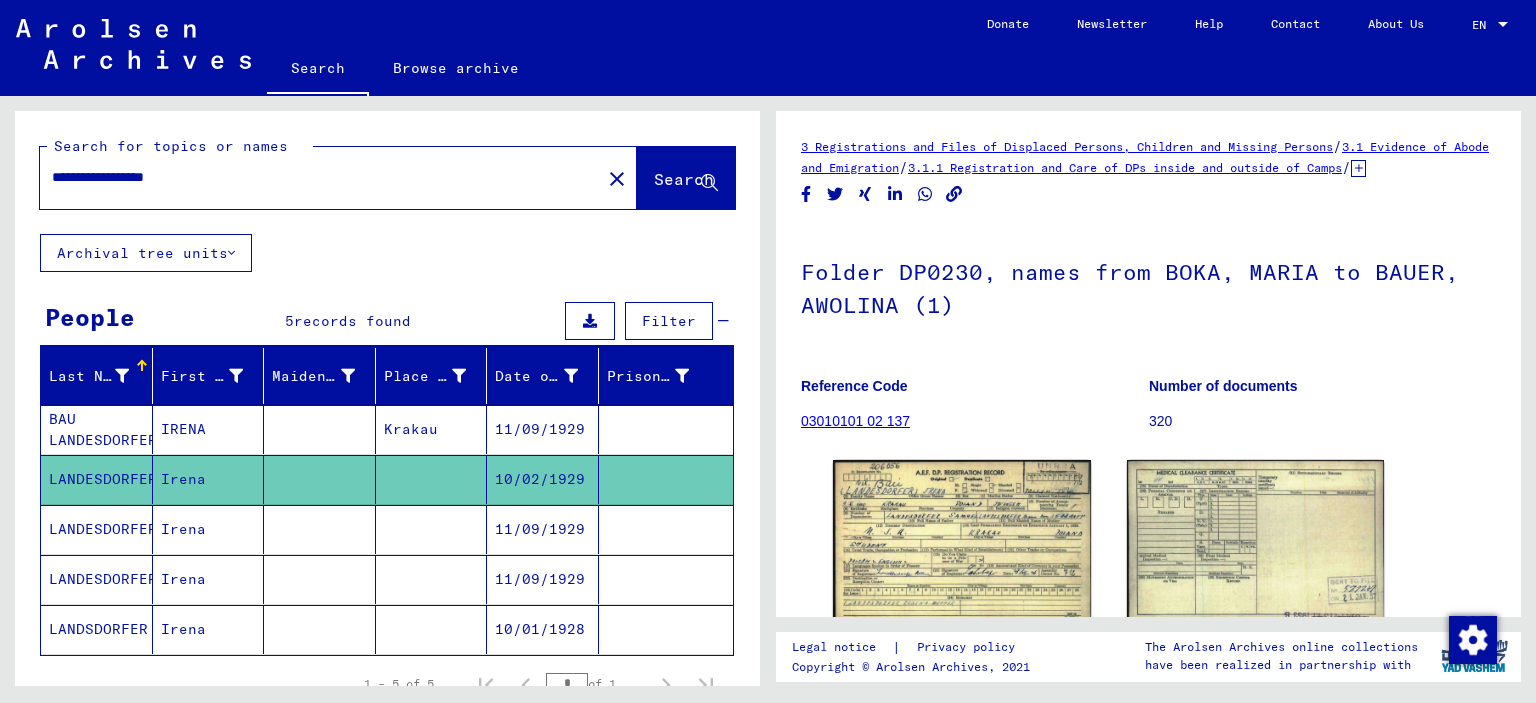 drag, startPoint x: 234, startPoint y: 170, endPoint x: 0, endPoint y: 129, distance: 237.56473 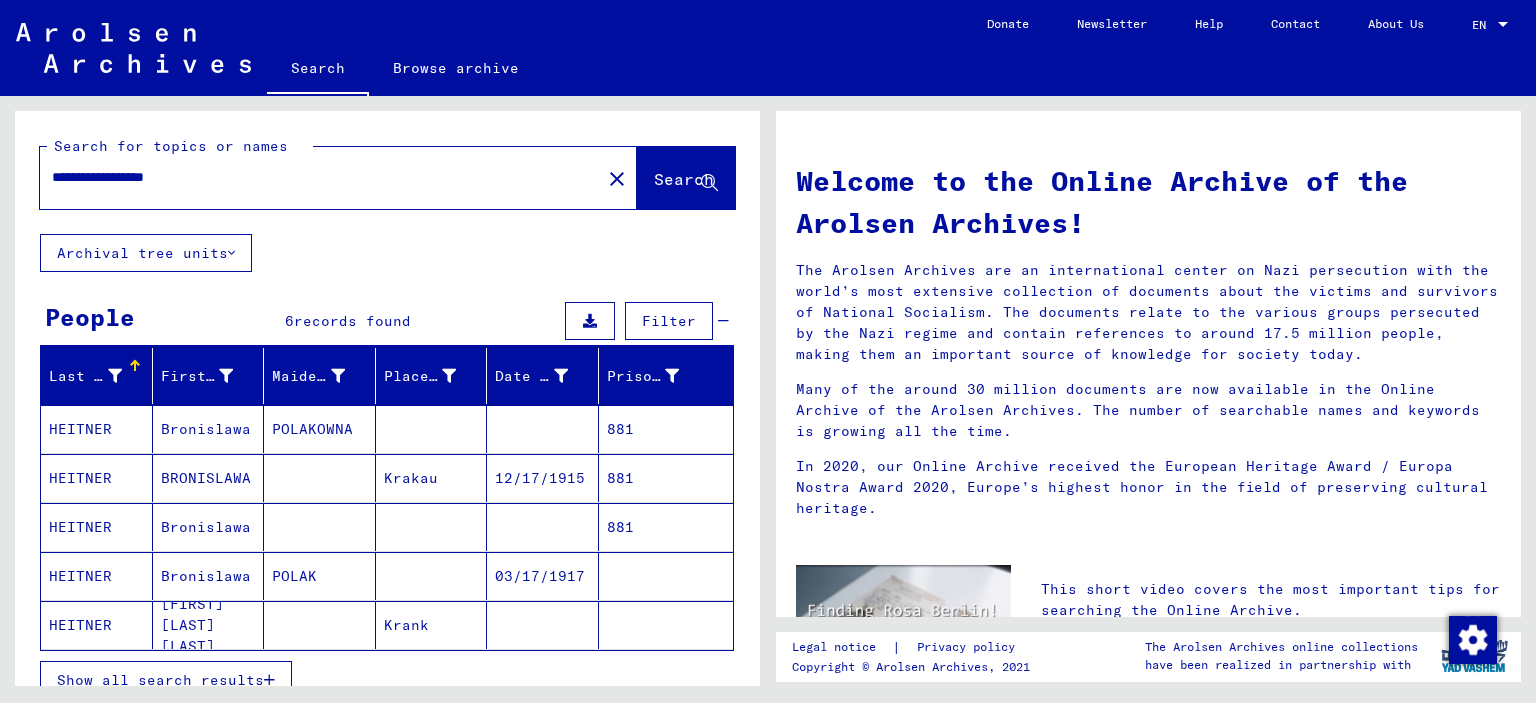 scroll, scrollTop: 200, scrollLeft: 0, axis: vertical 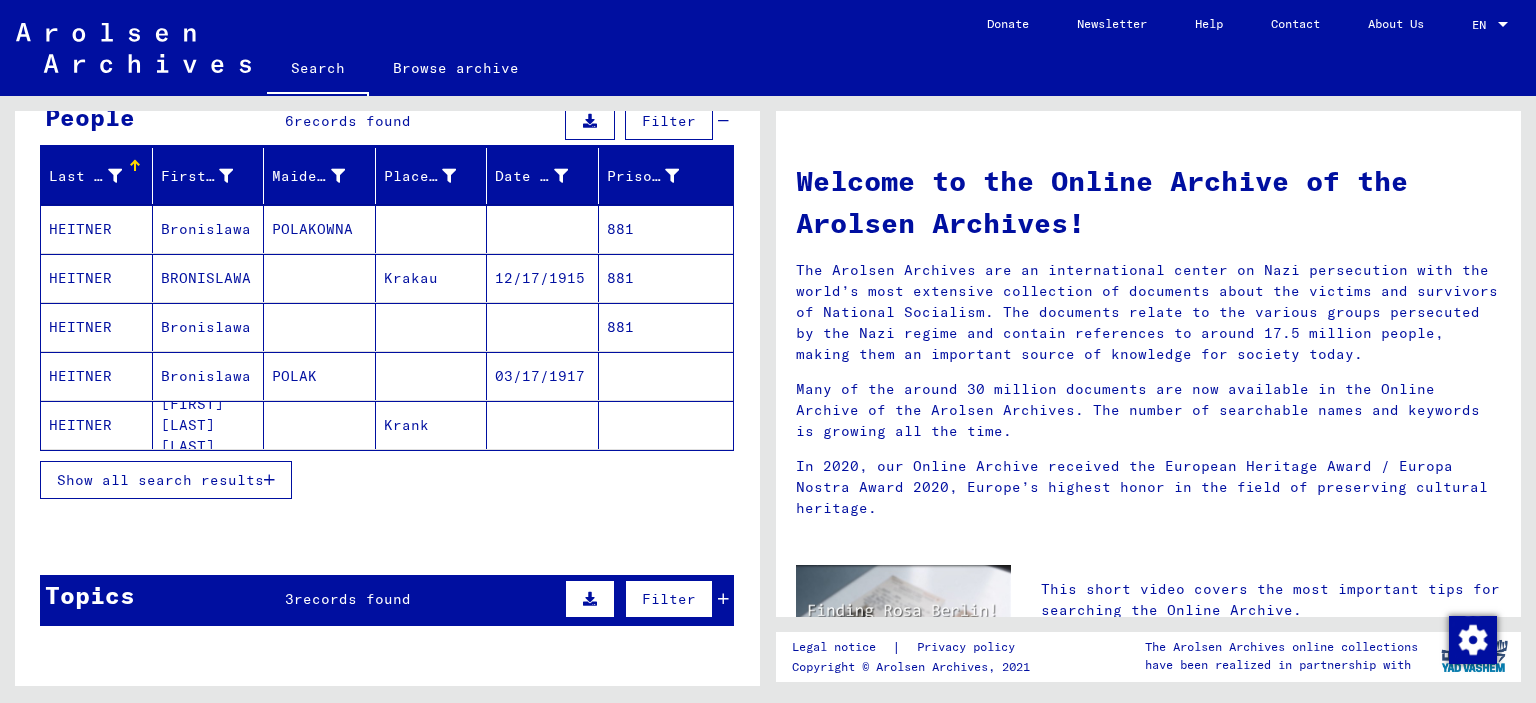 click on "Show all search results" at bounding box center [160, 480] 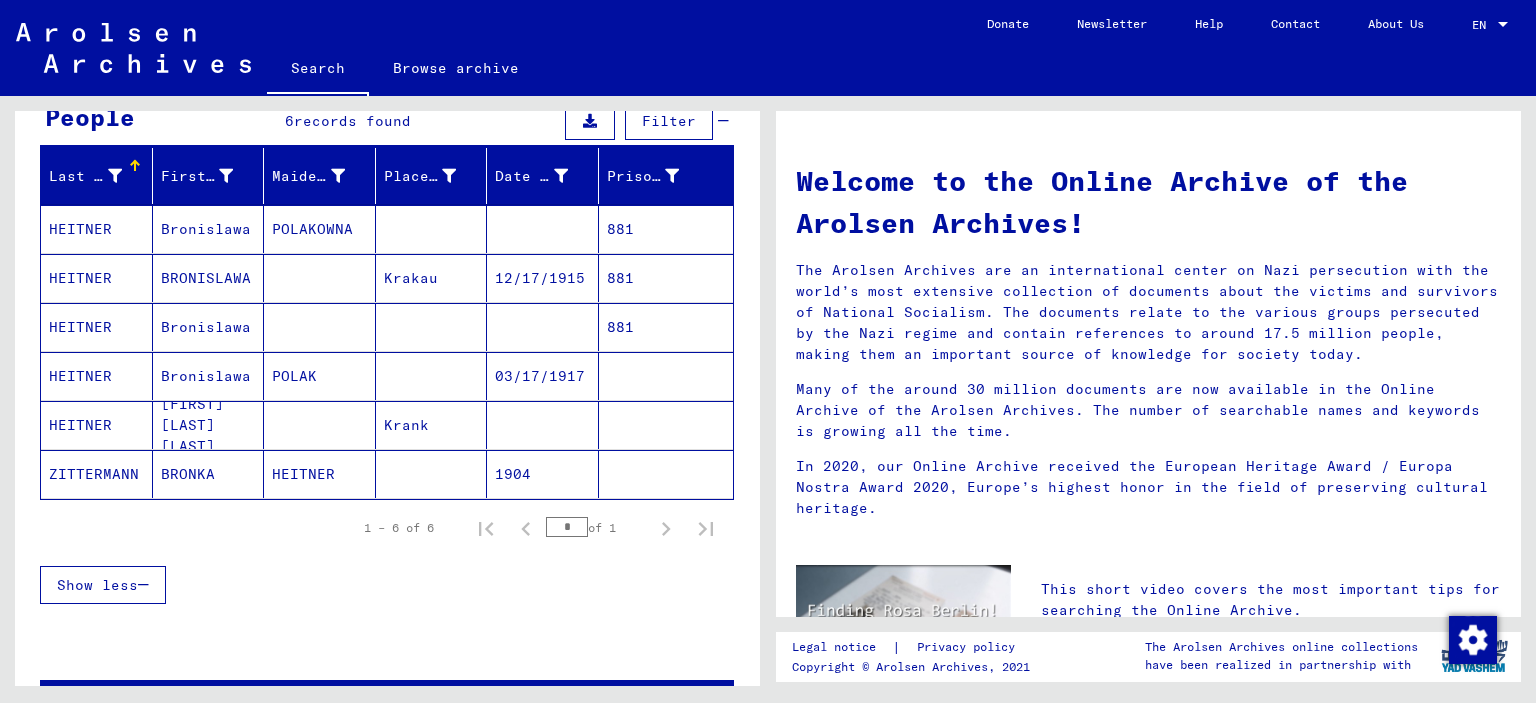 click at bounding box center (432, 425) 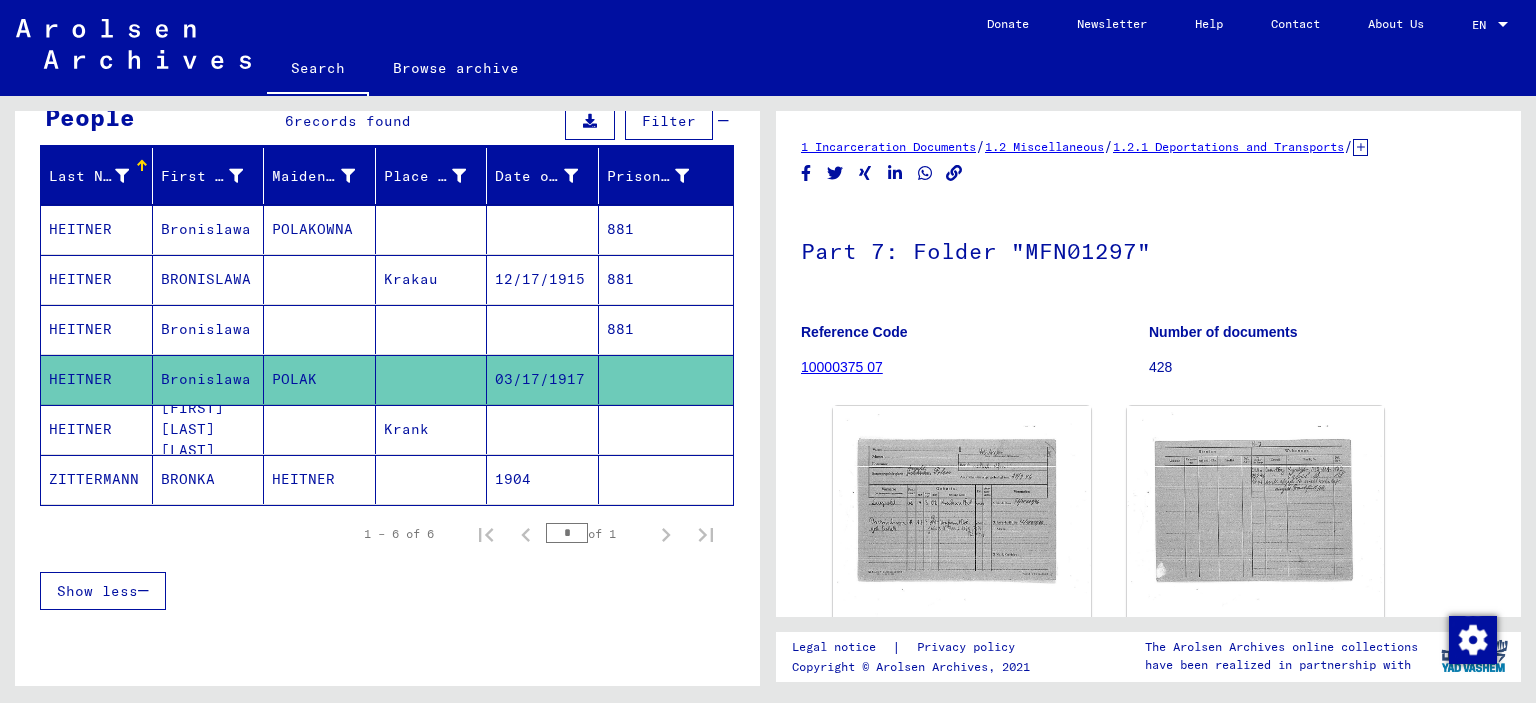 scroll, scrollTop: 0, scrollLeft: 0, axis: both 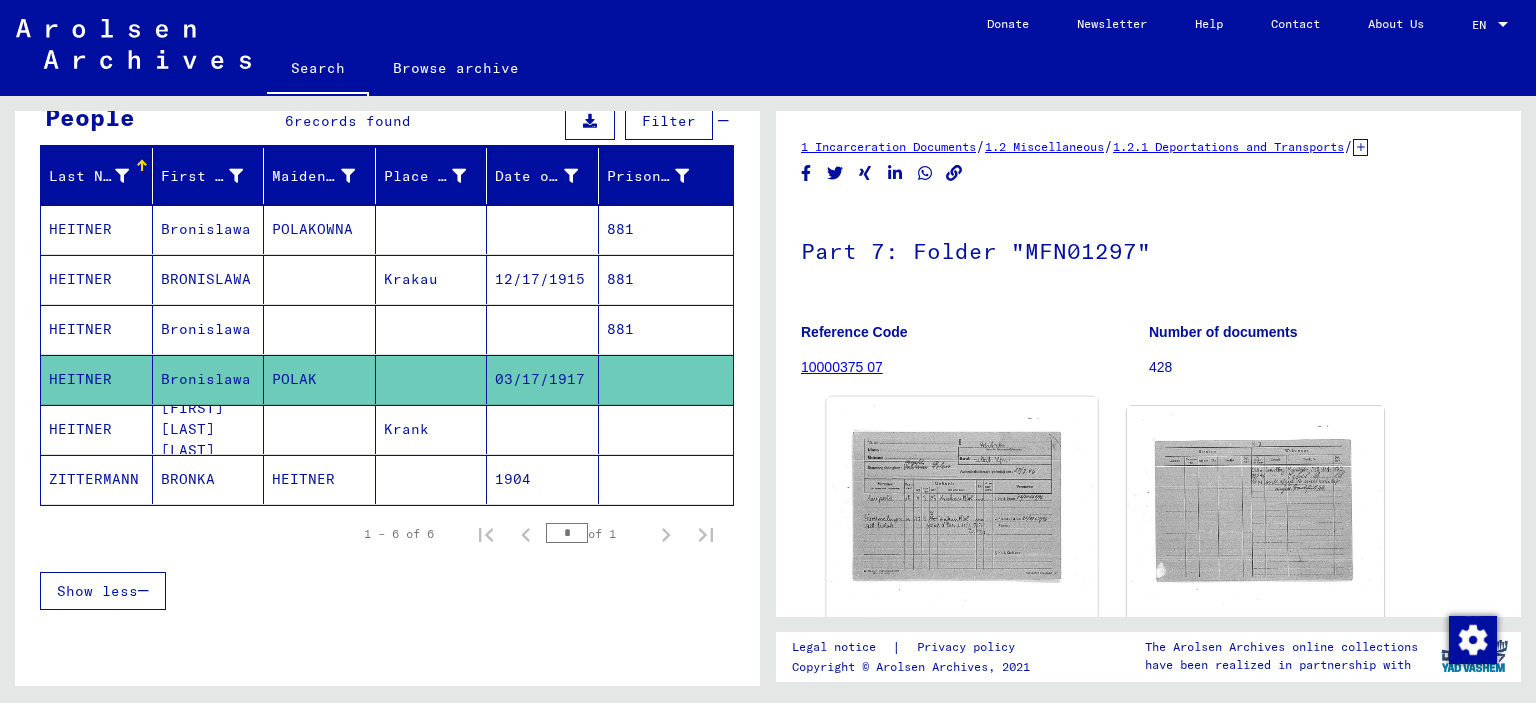 click 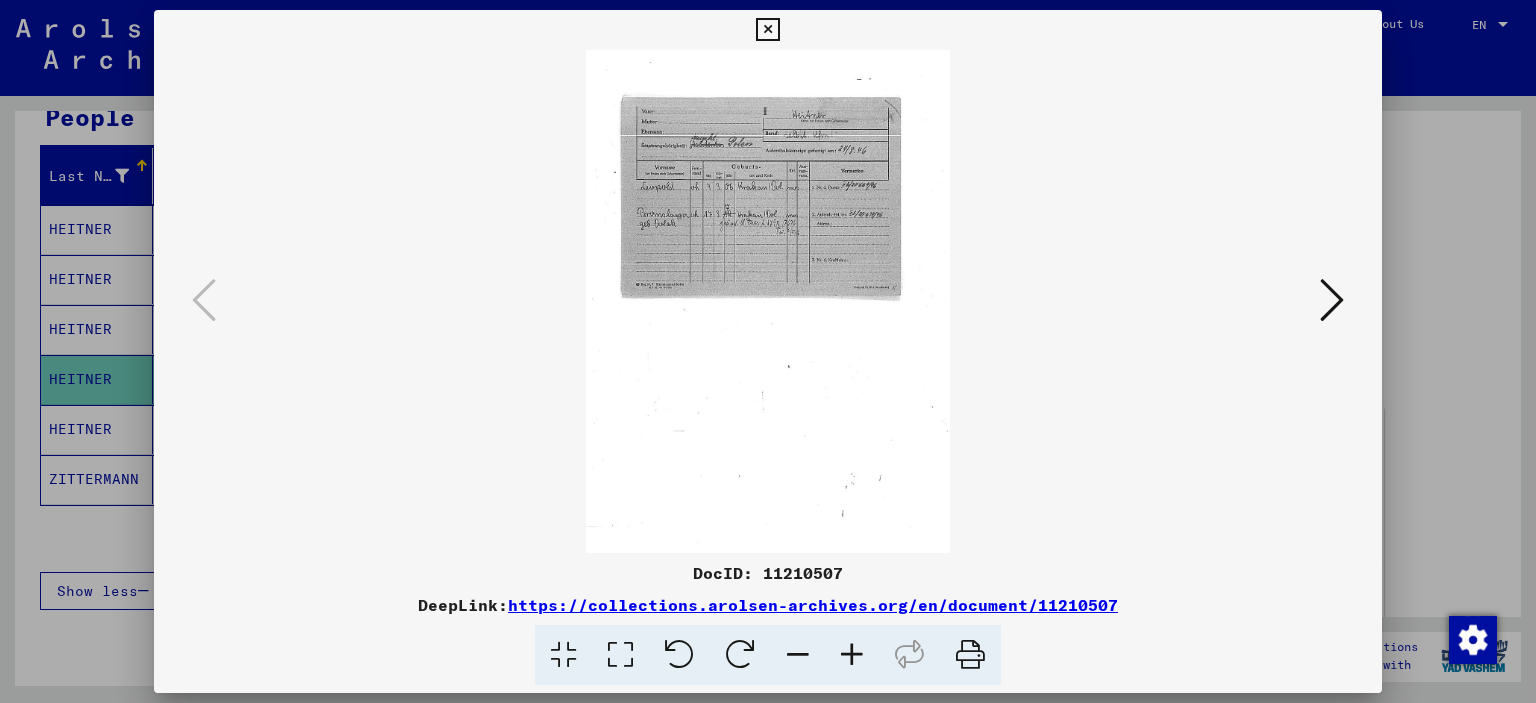 click at bounding box center (852, 655) 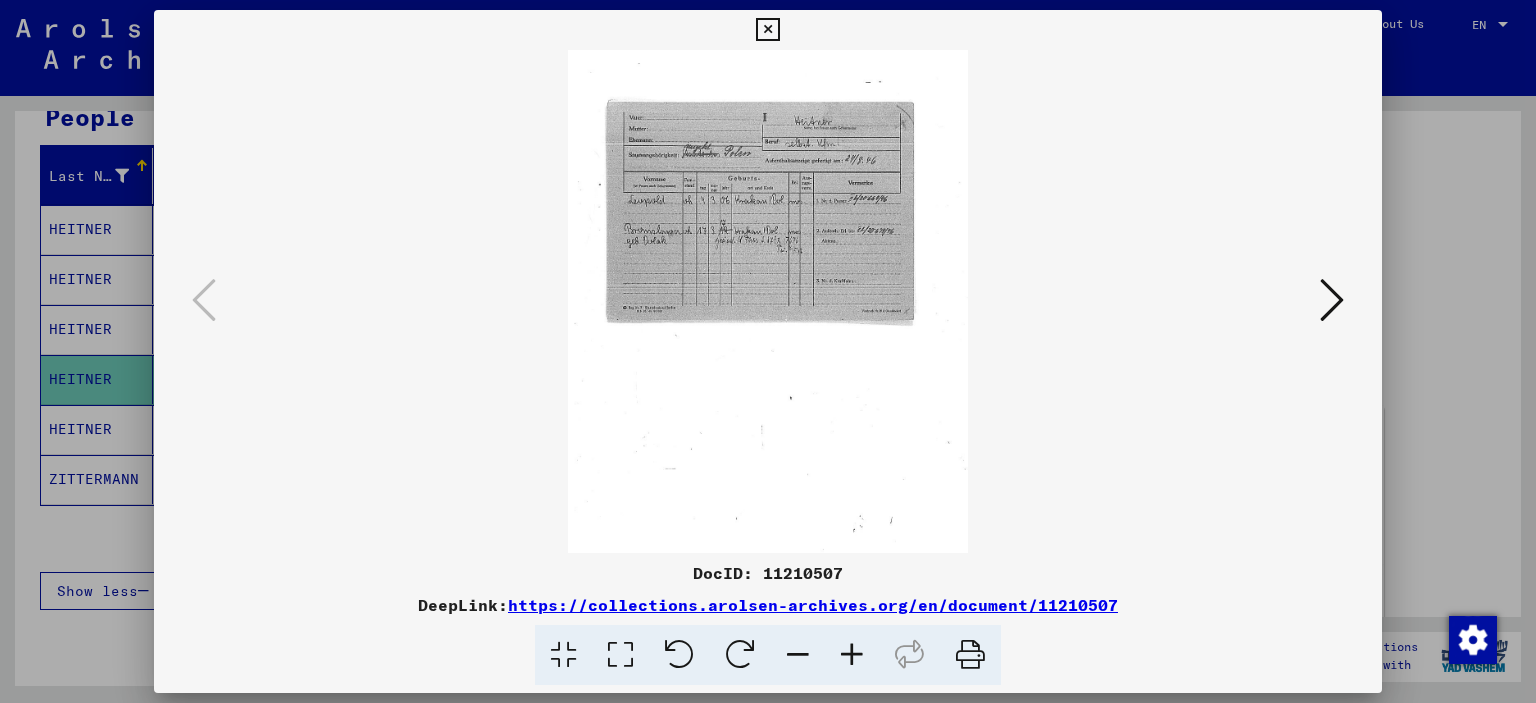 click at bounding box center [852, 655] 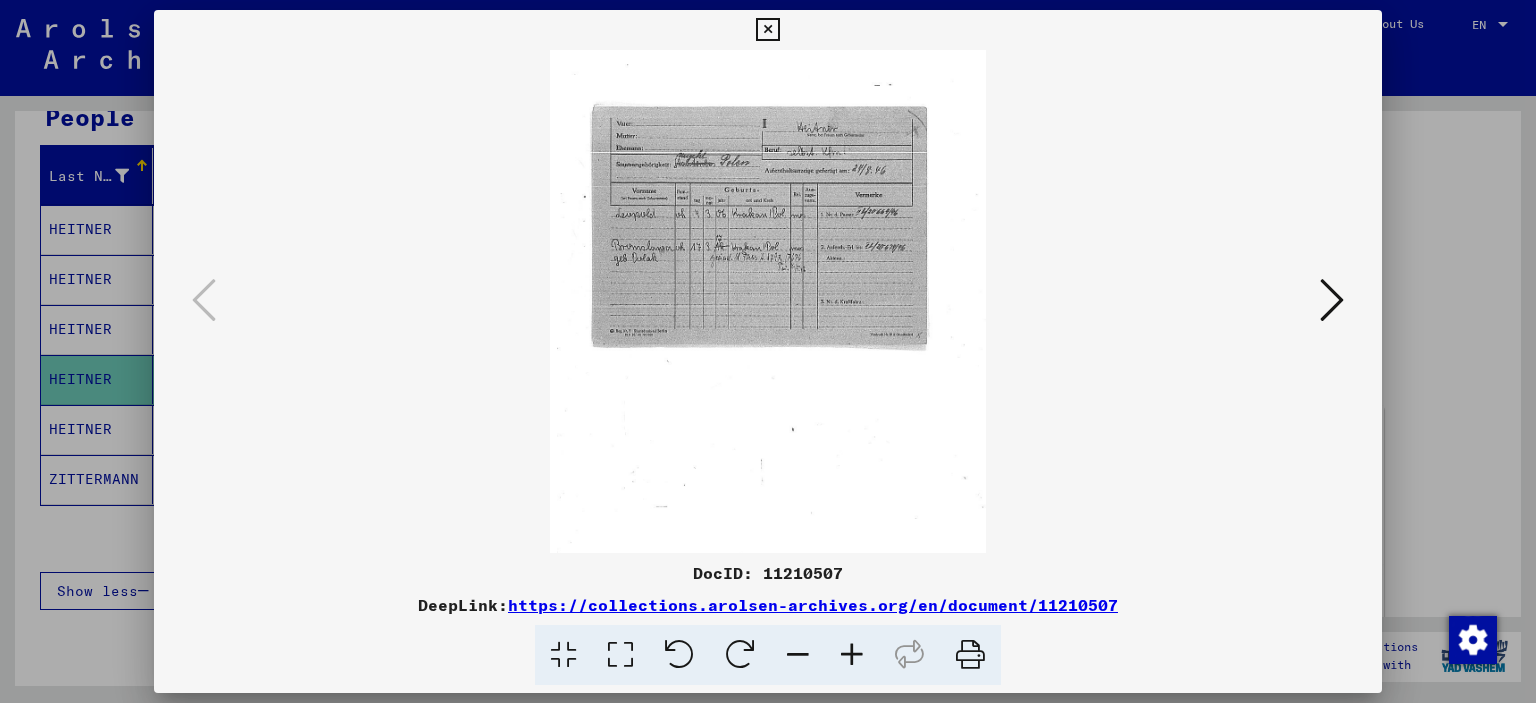 click at bounding box center (852, 655) 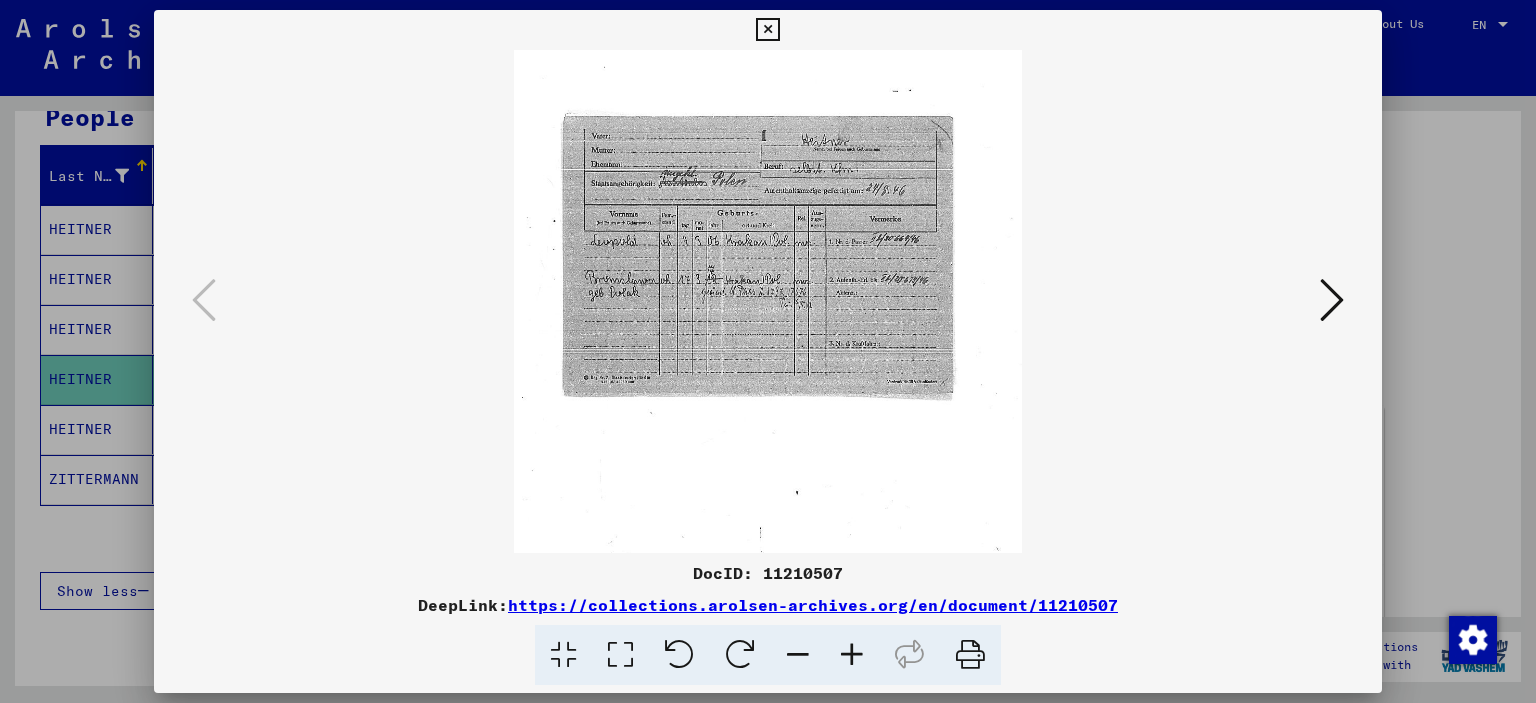 click at bounding box center (852, 655) 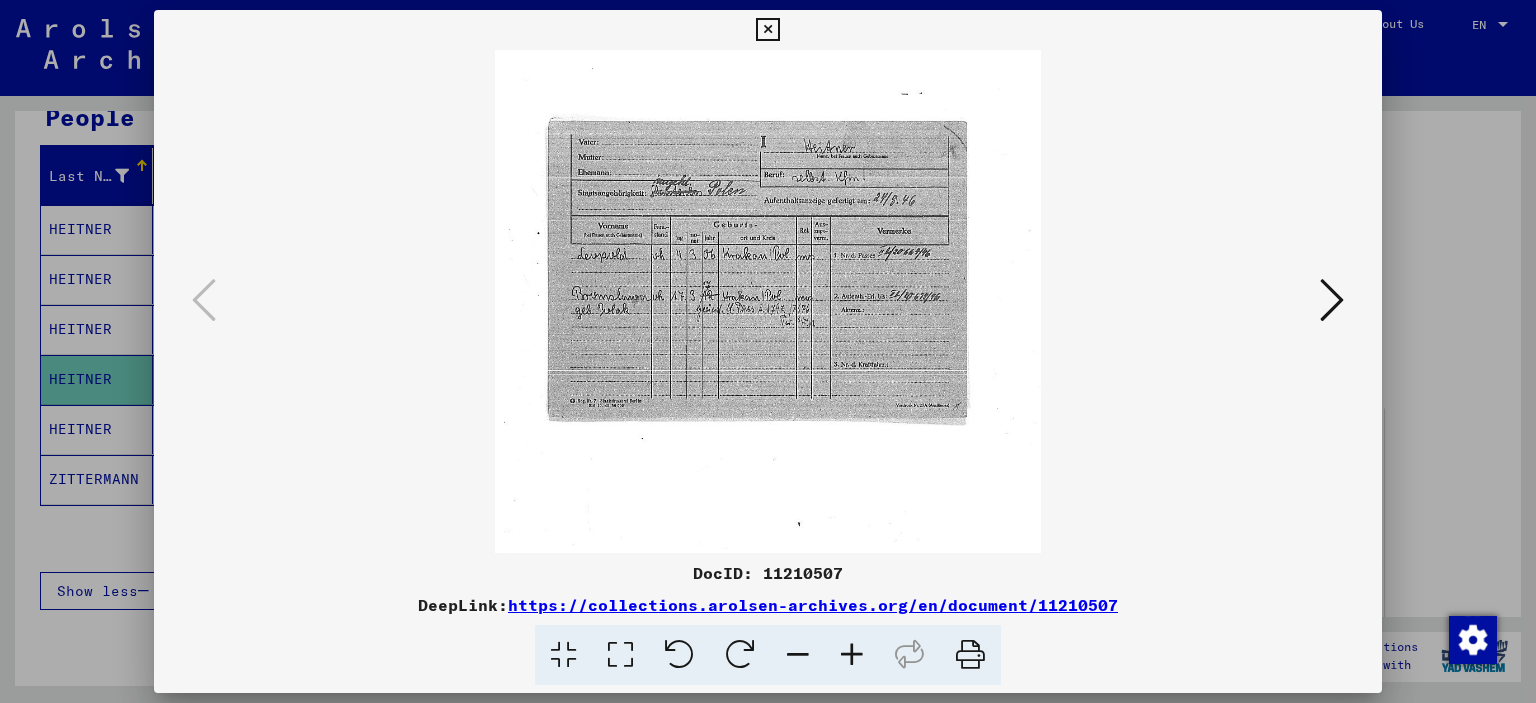 click at bounding box center (852, 655) 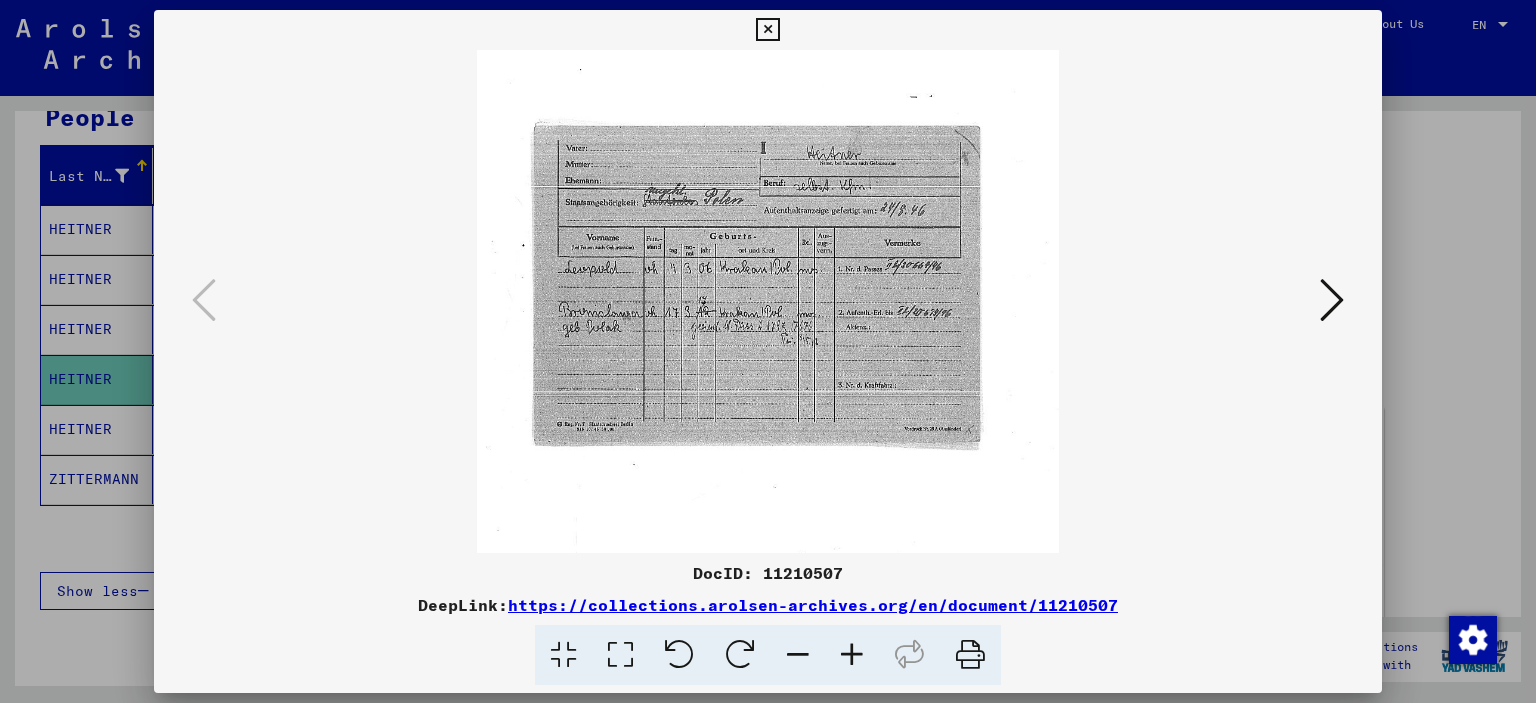 click at bounding box center (852, 655) 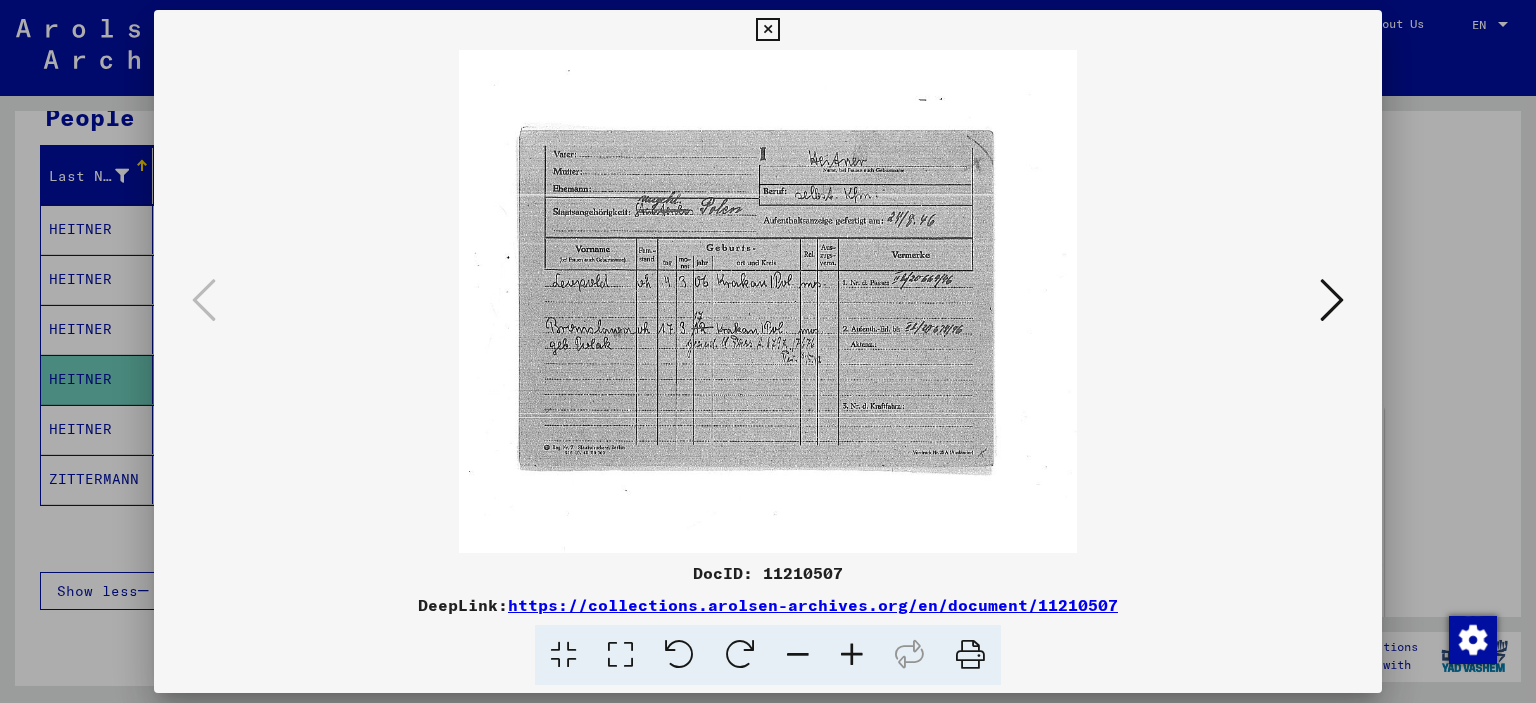 click at bounding box center (852, 655) 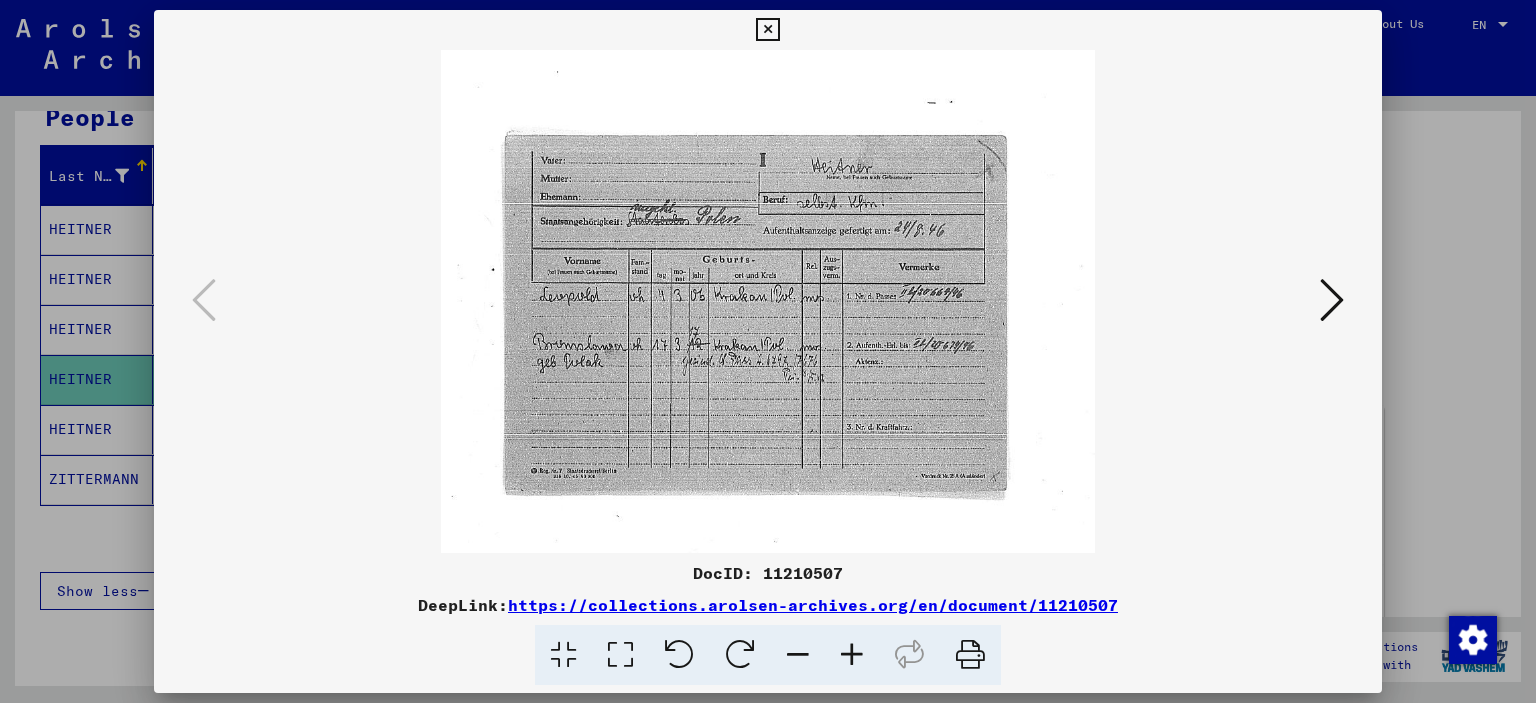 click at bounding box center [852, 655] 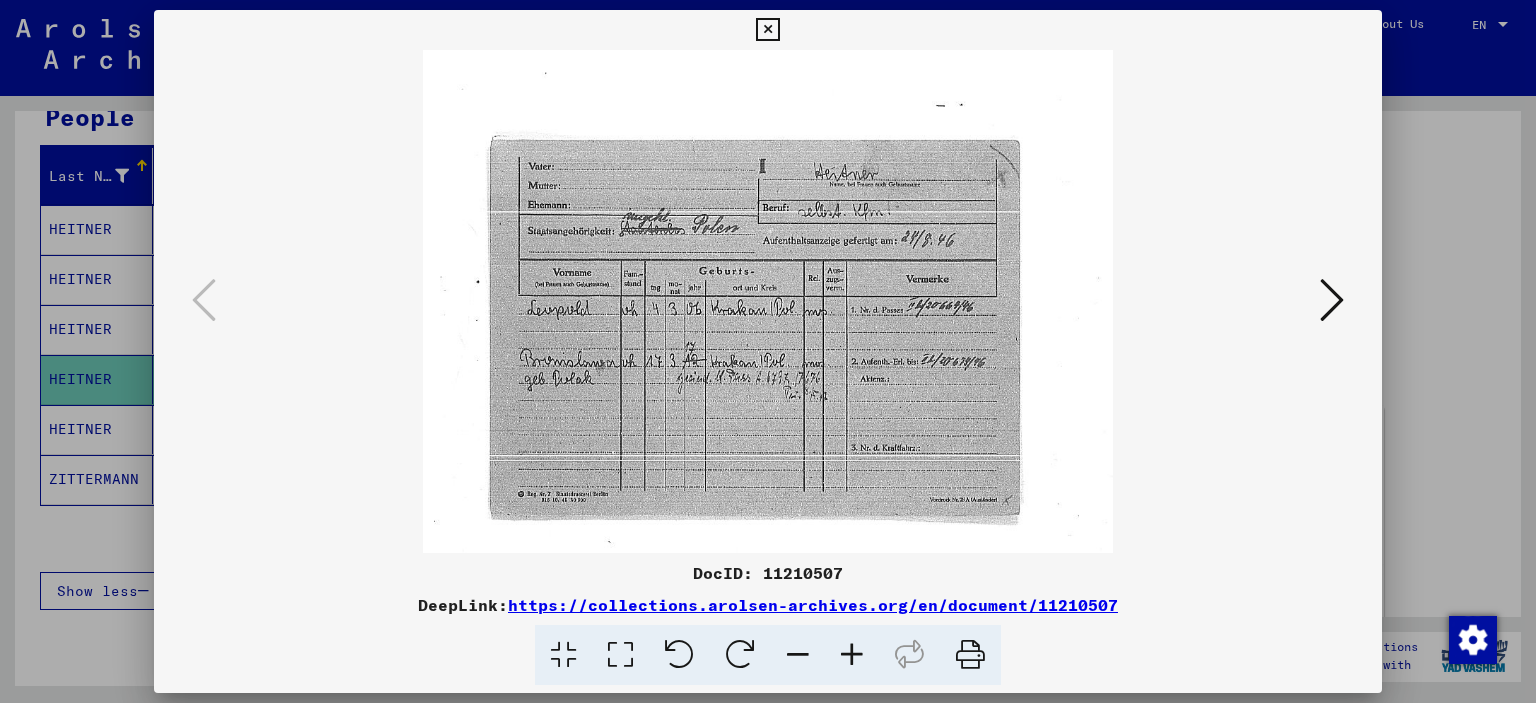 click at bounding box center (852, 655) 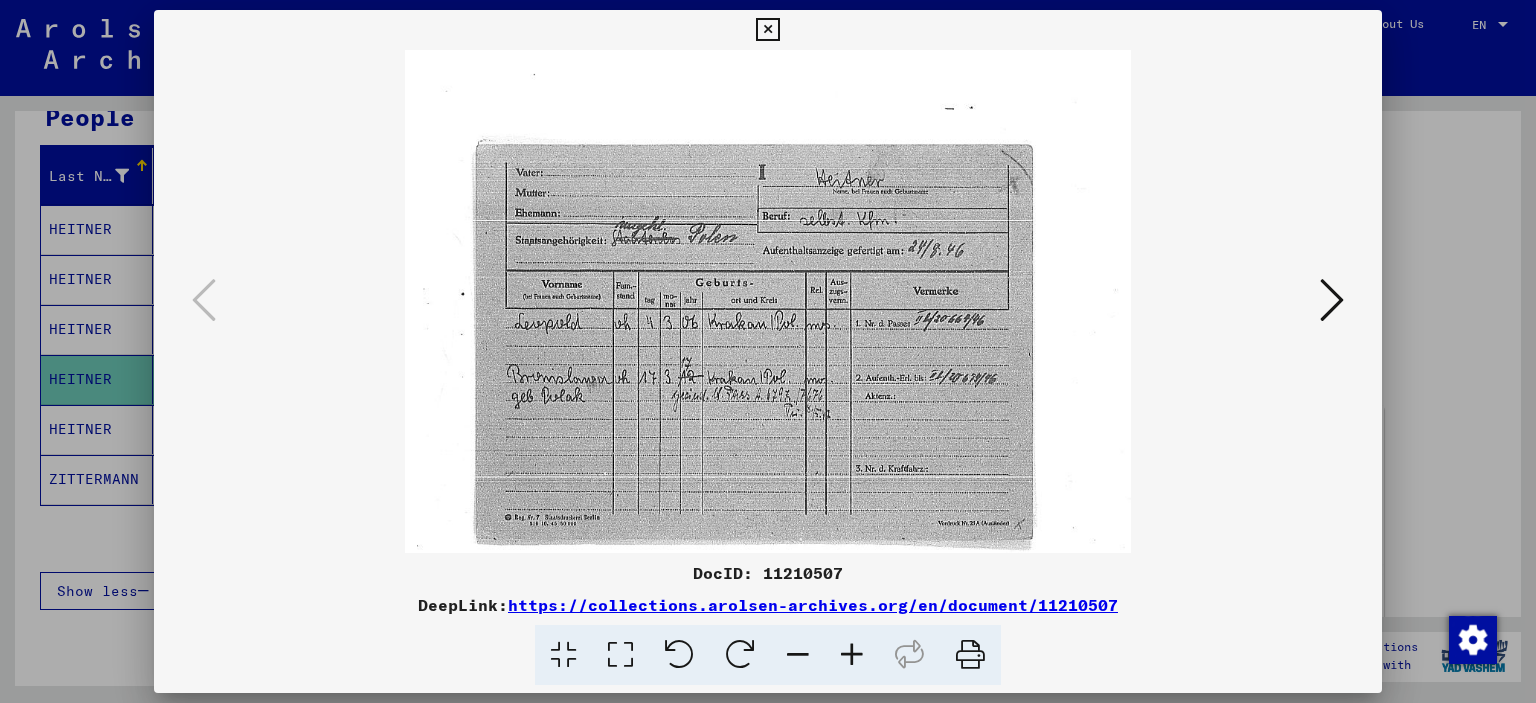 click at bounding box center (852, 655) 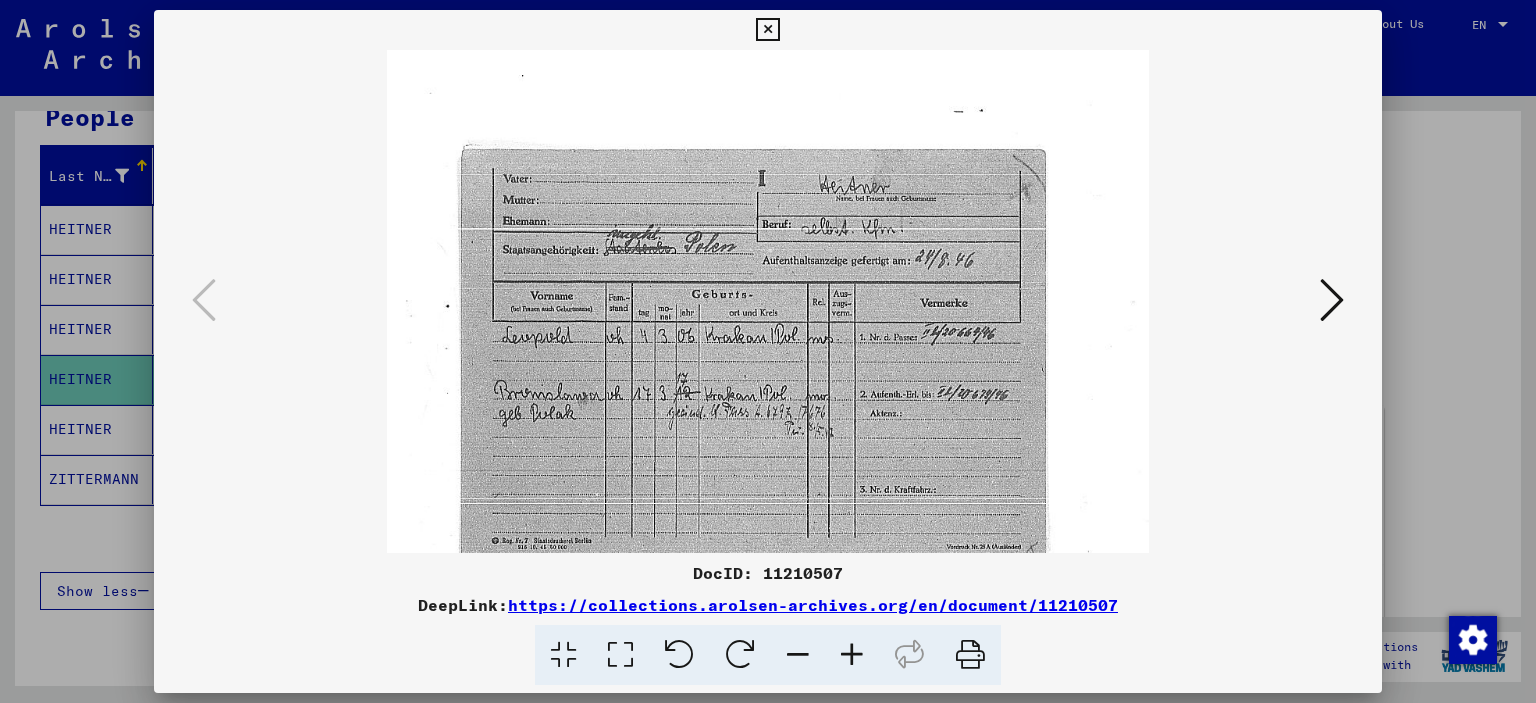 click at bounding box center [852, 655] 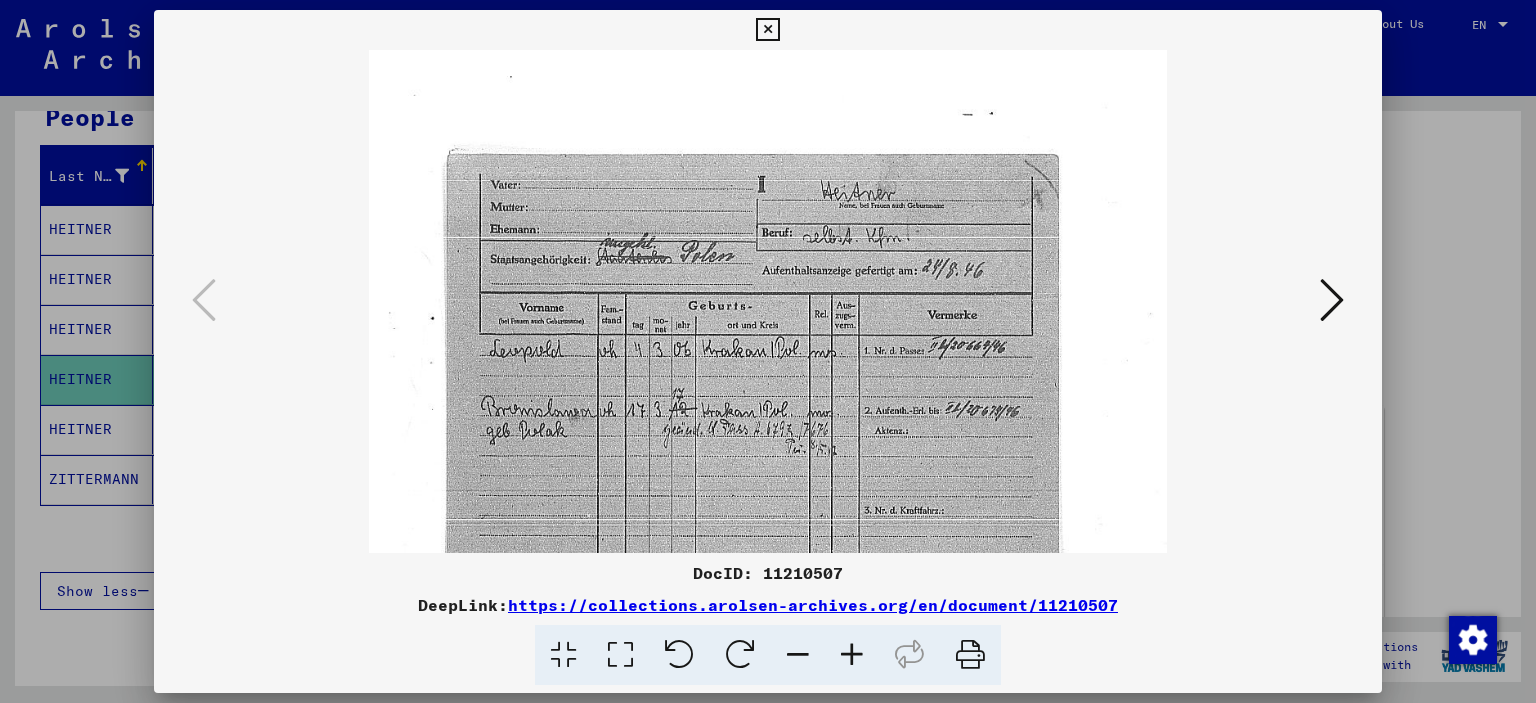 click at bounding box center [852, 655] 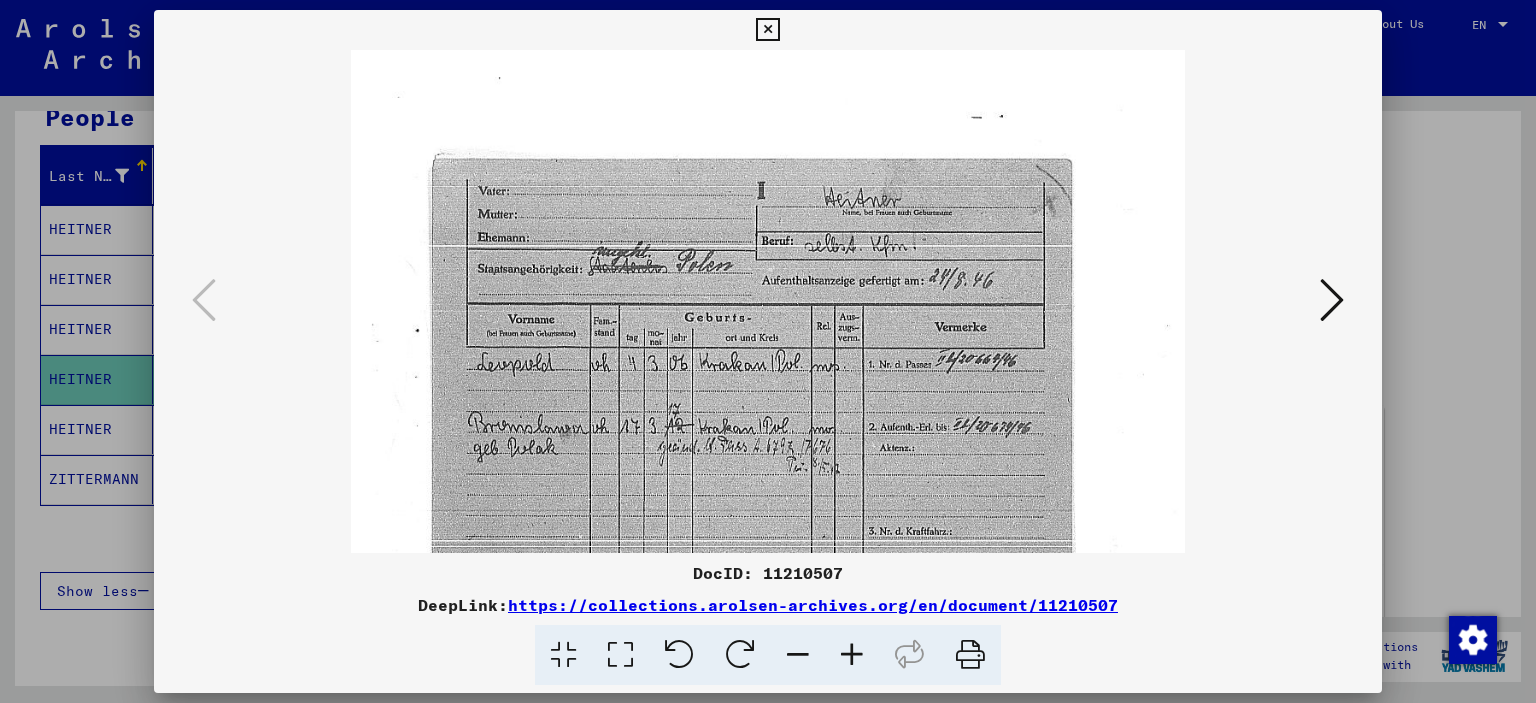 click at bounding box center [852, 655] 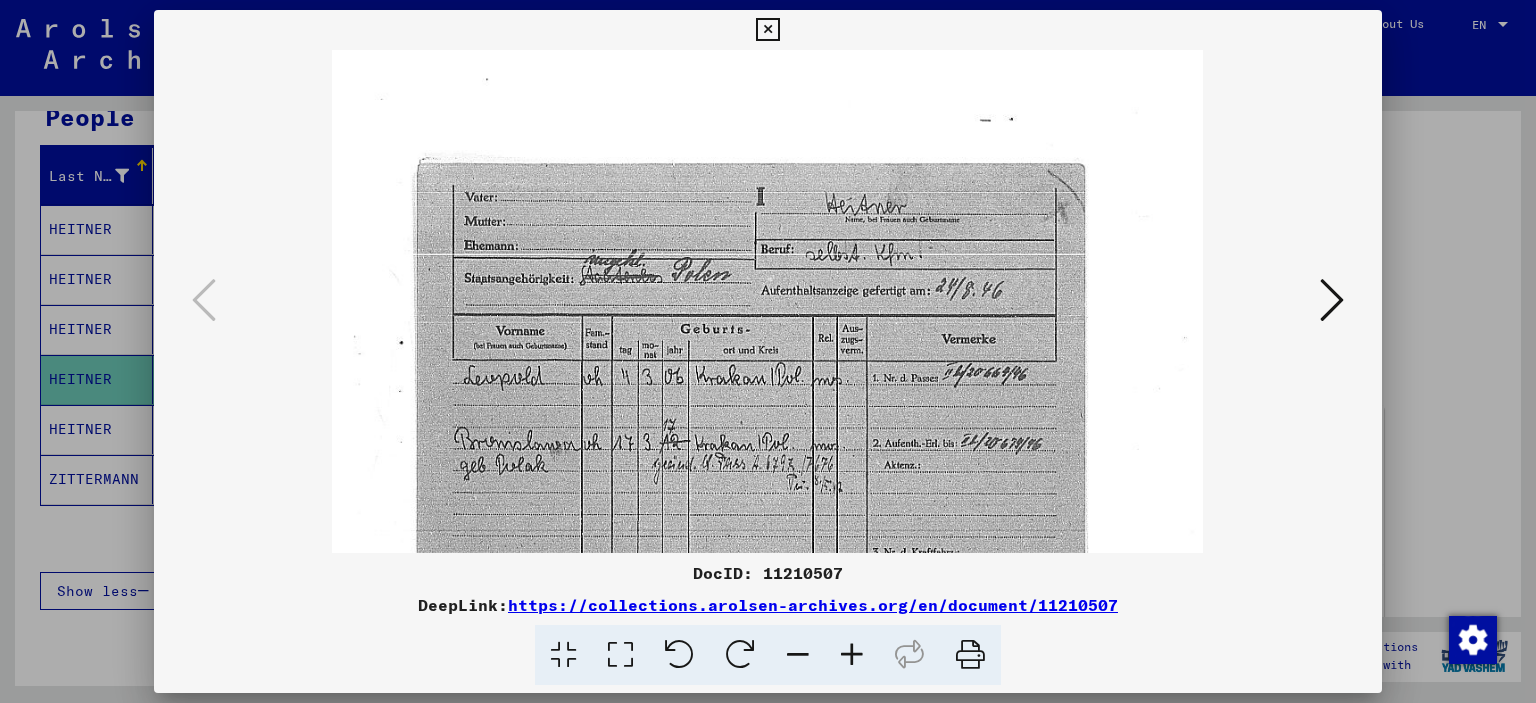 click at bounding box center (852, 655) 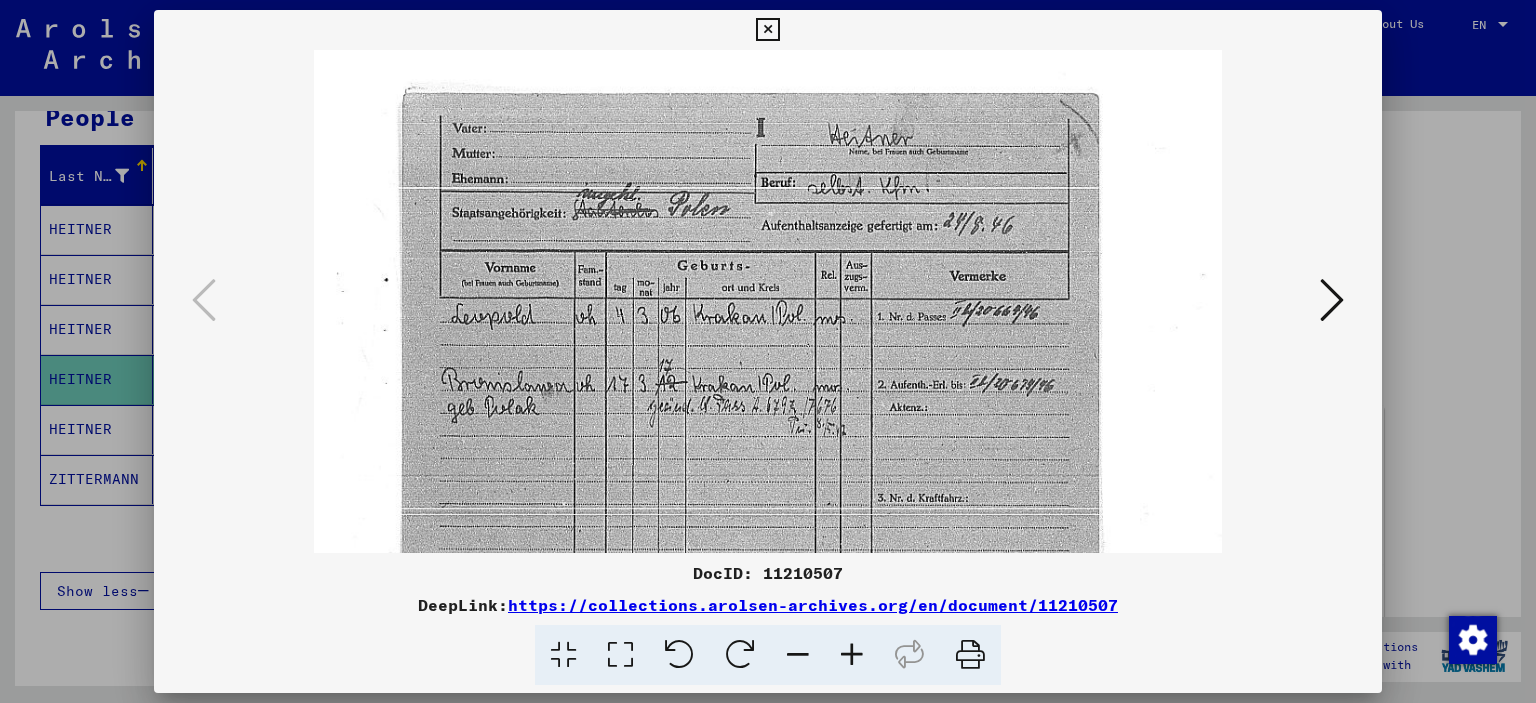 drag, startPoint x: 553, startPoint y: 412, endPoint x: 513, endPoint y: 386, distance: 47.707443 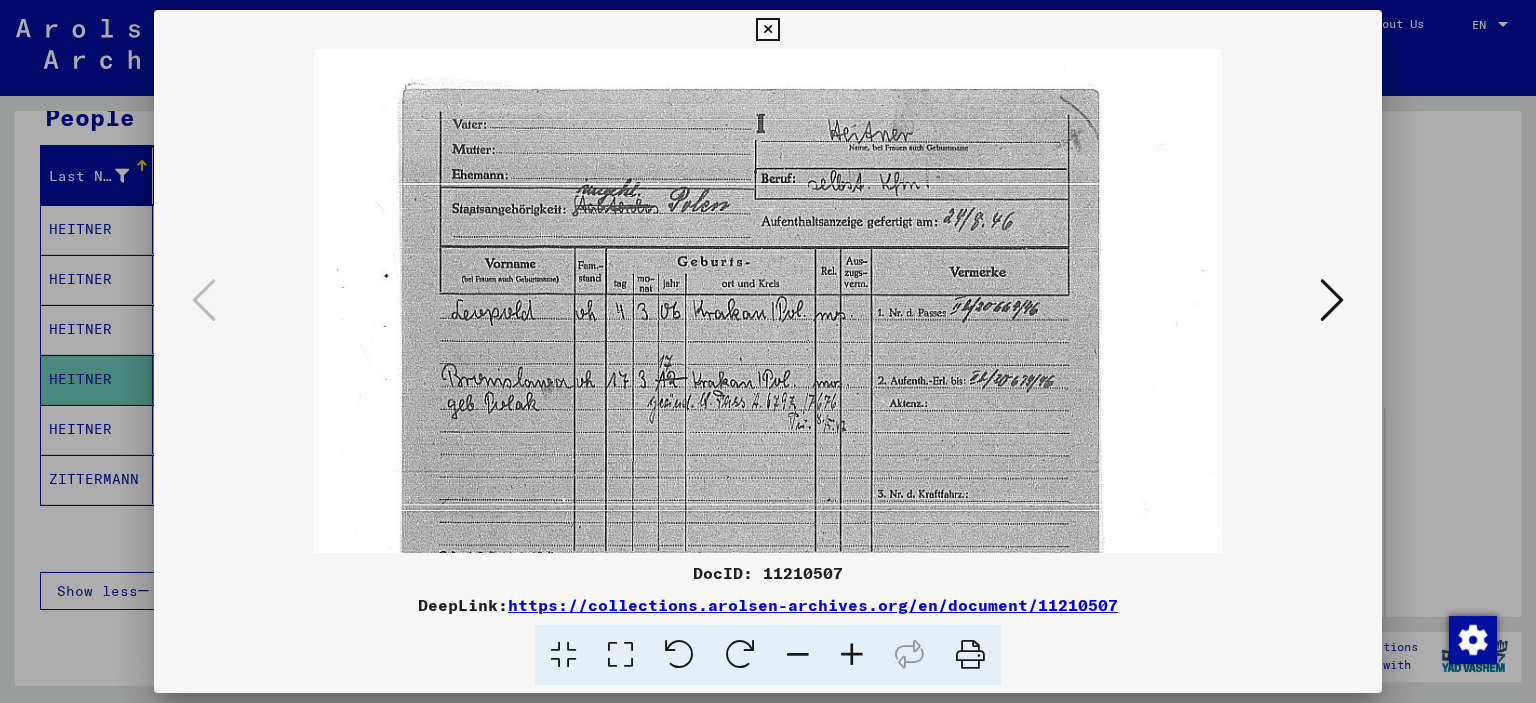 click at bounding box center [768, 351] 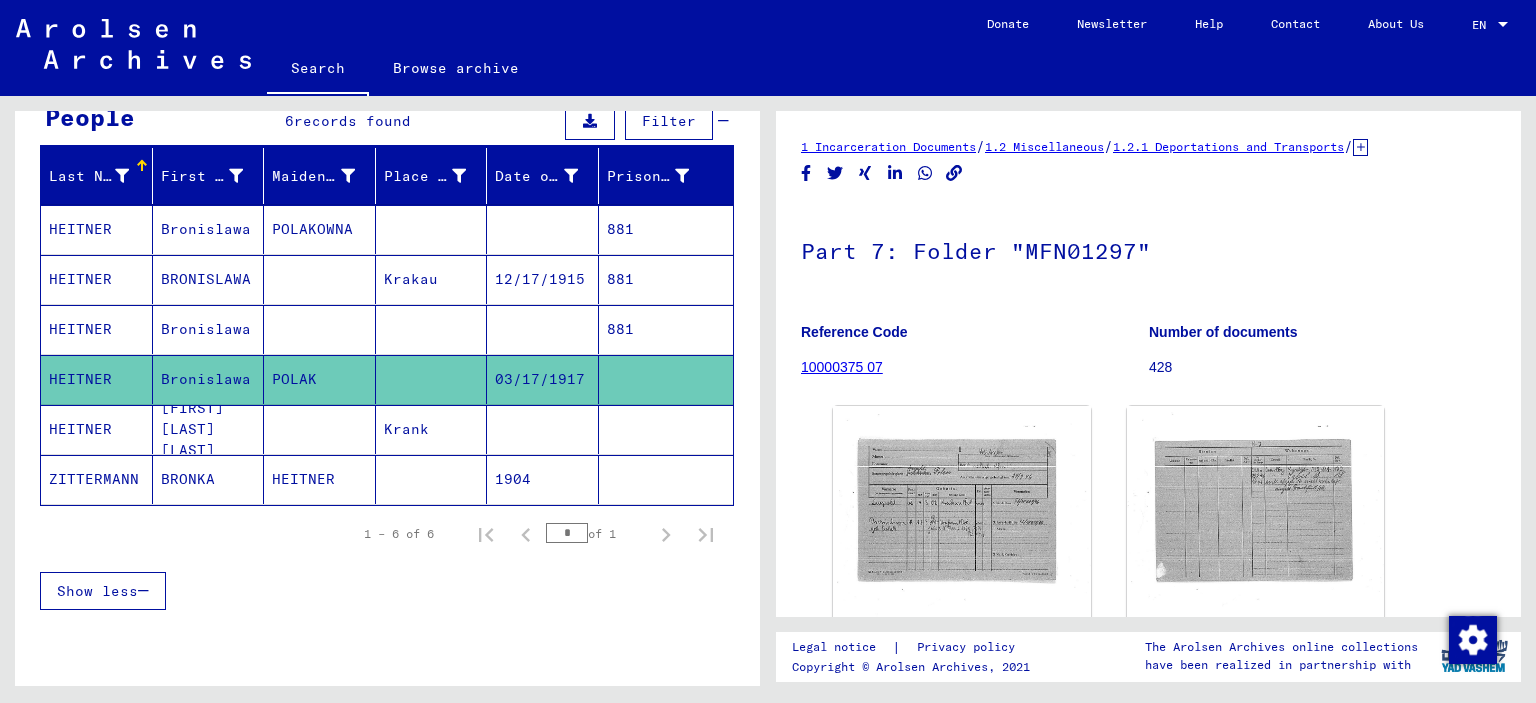 click at bounding box center (432, 279) 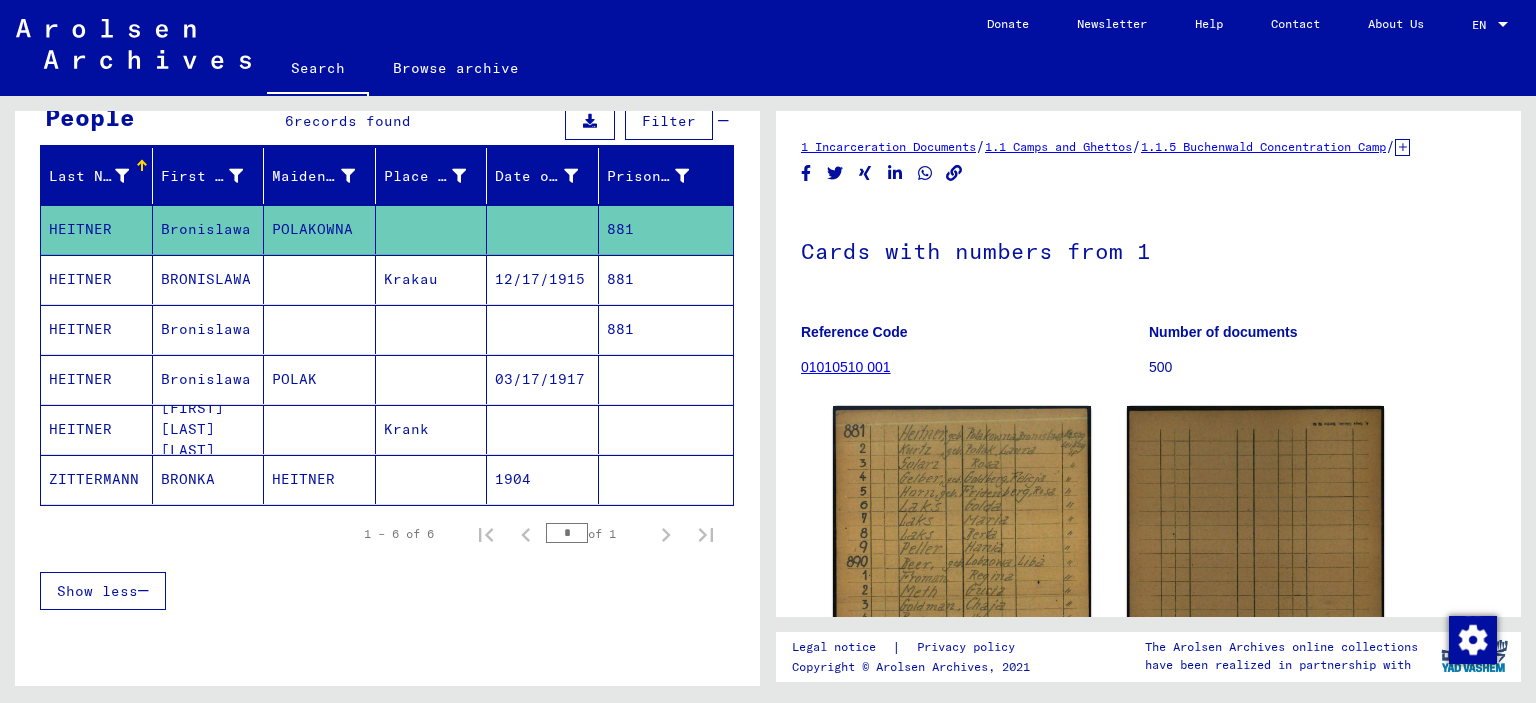 scroll, scrollTop: 0, scrollLeft: 0, axis: both 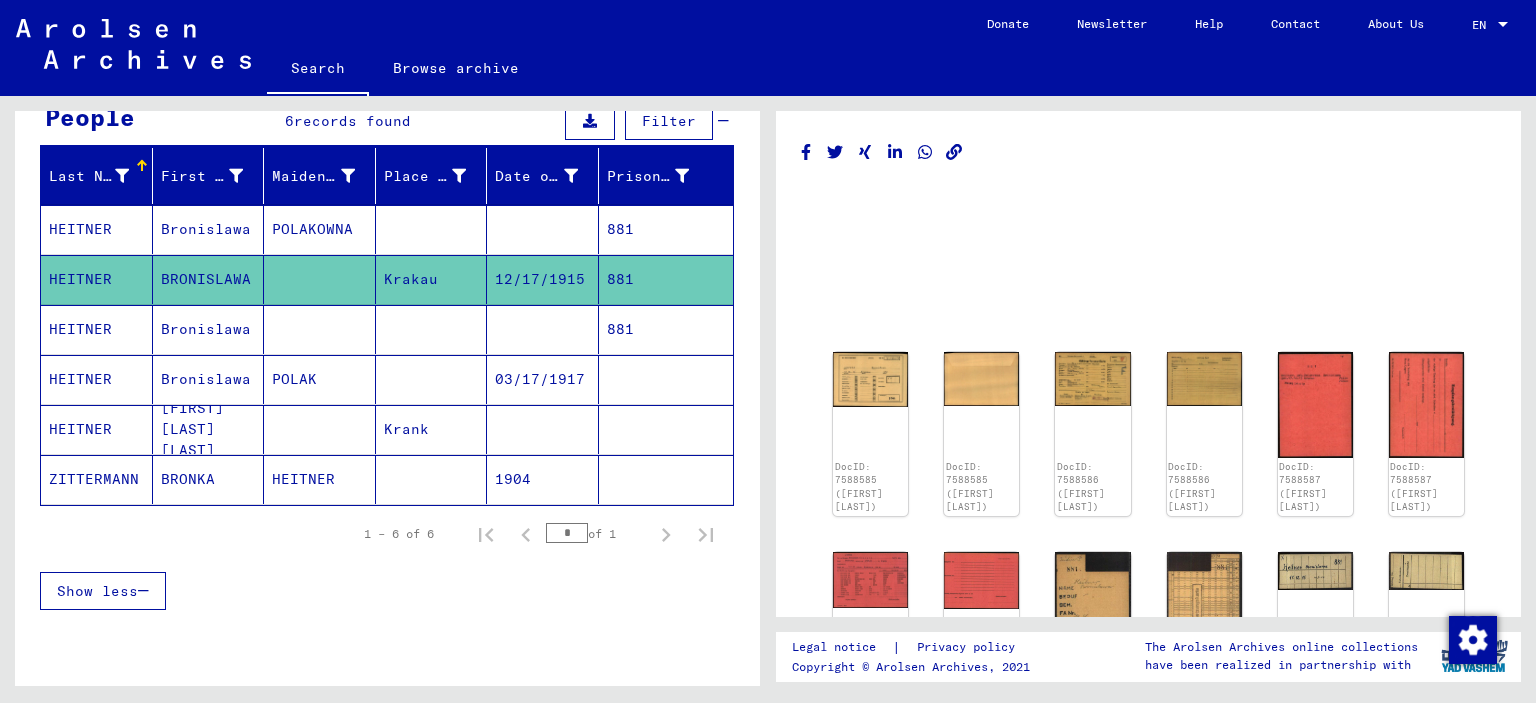 click at bounding box center (432, 379) 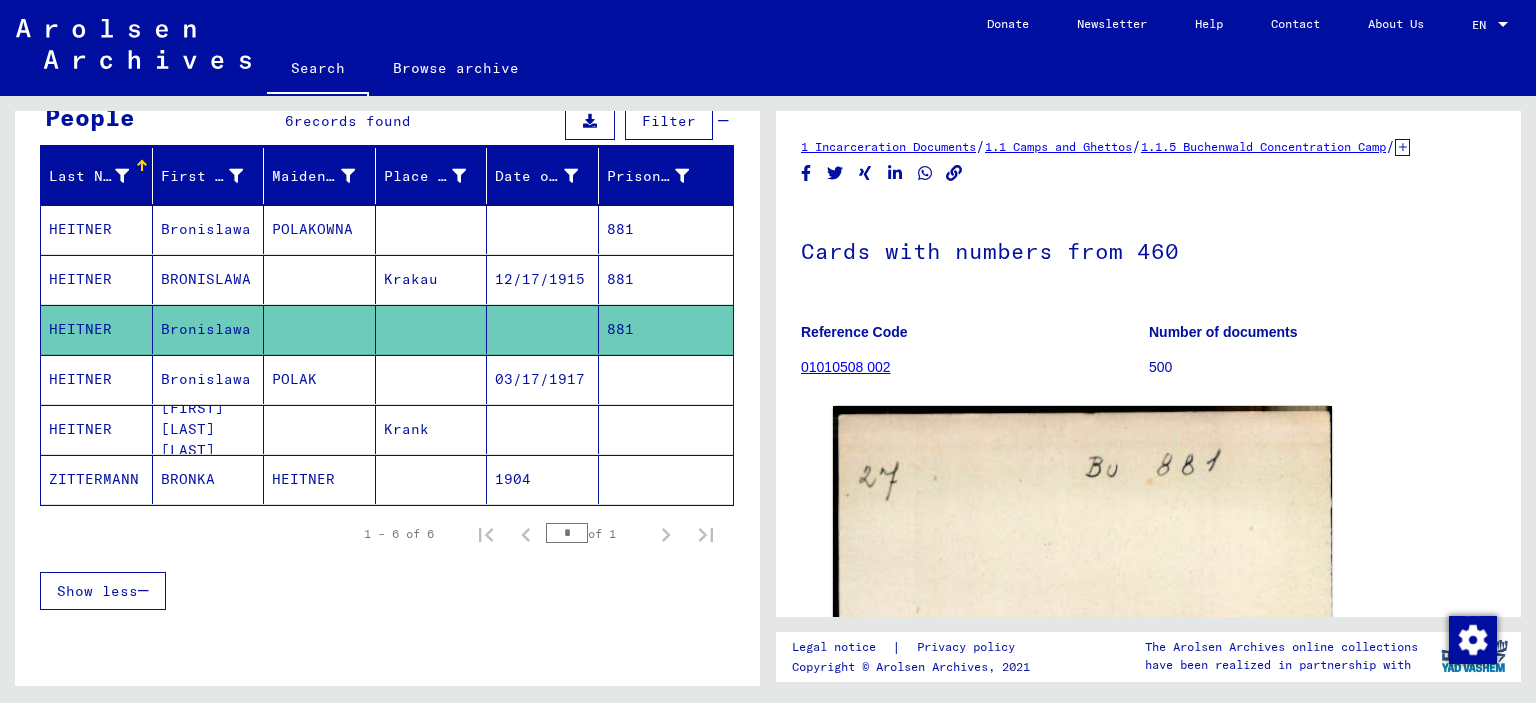 scroll, scrollTop: 0, scrollLeft: 0, axis: both 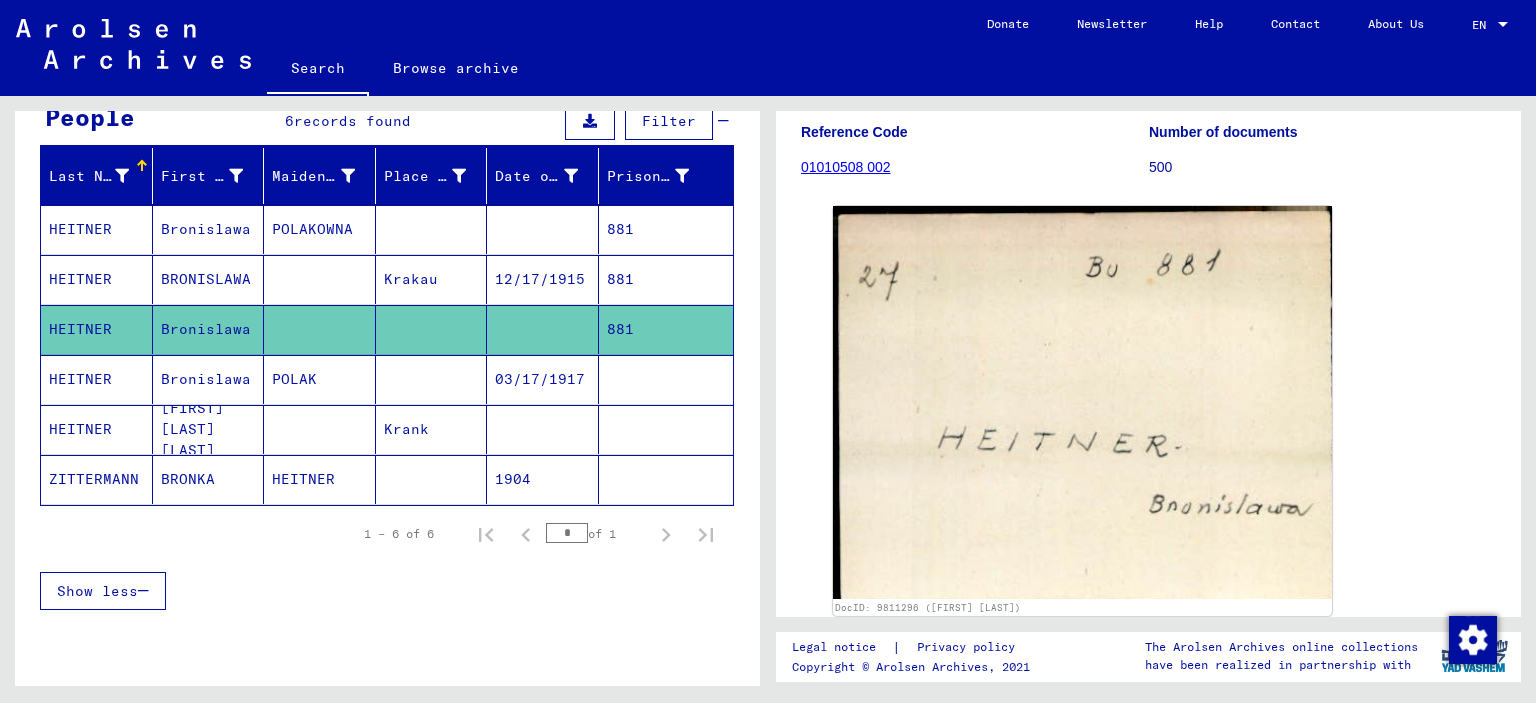 click at bounding box center [432, 429] 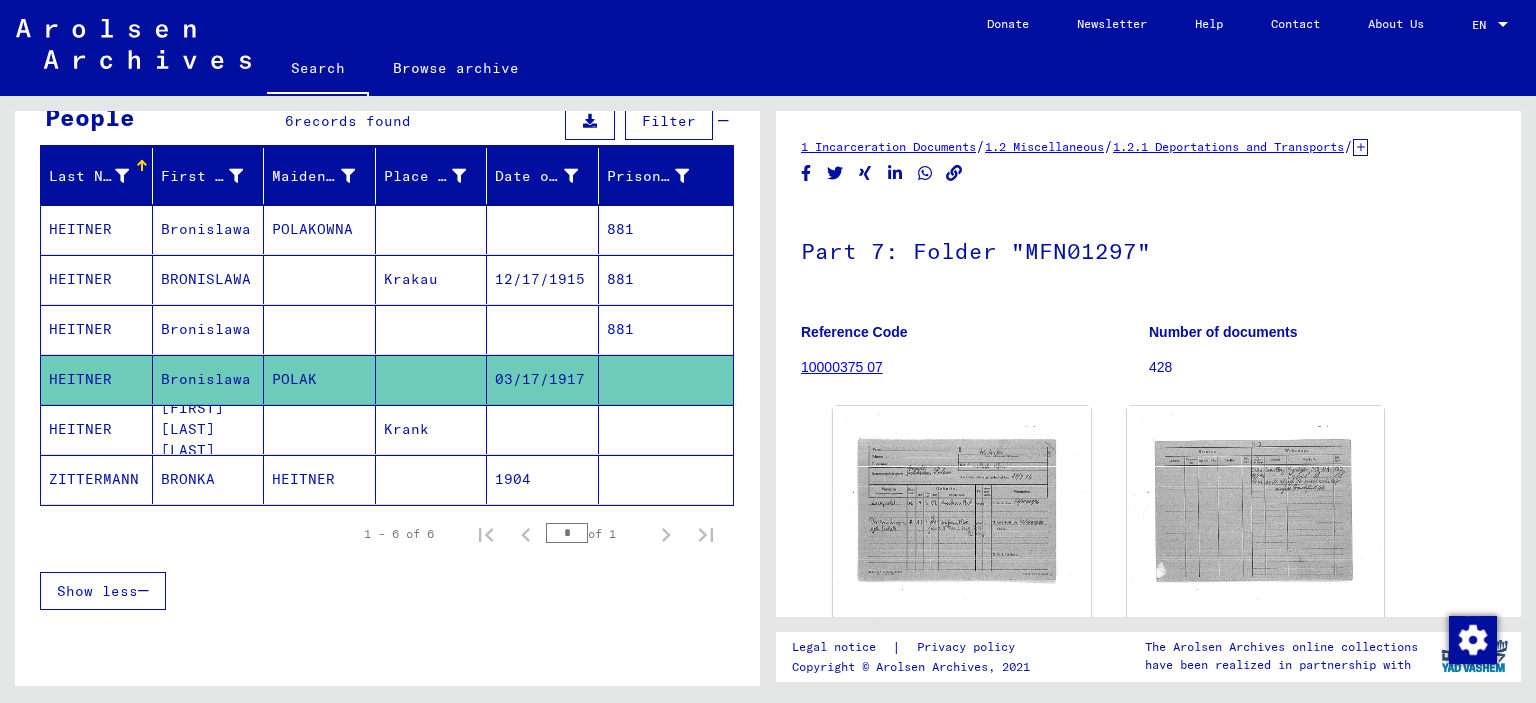 scroll, scrollTop: 0, scrollLeft: 0, axis: both 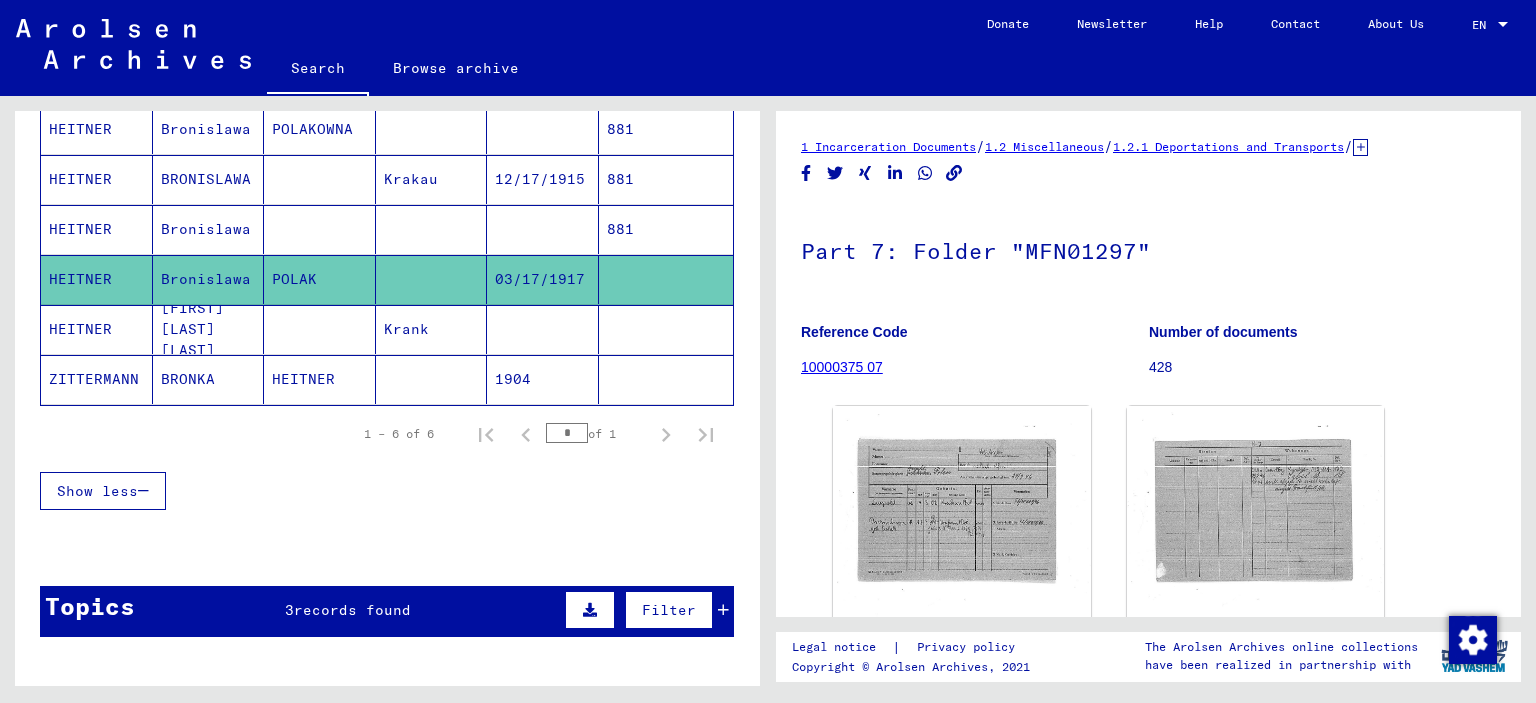 click on "Krank" at bounding box center [432, 379] 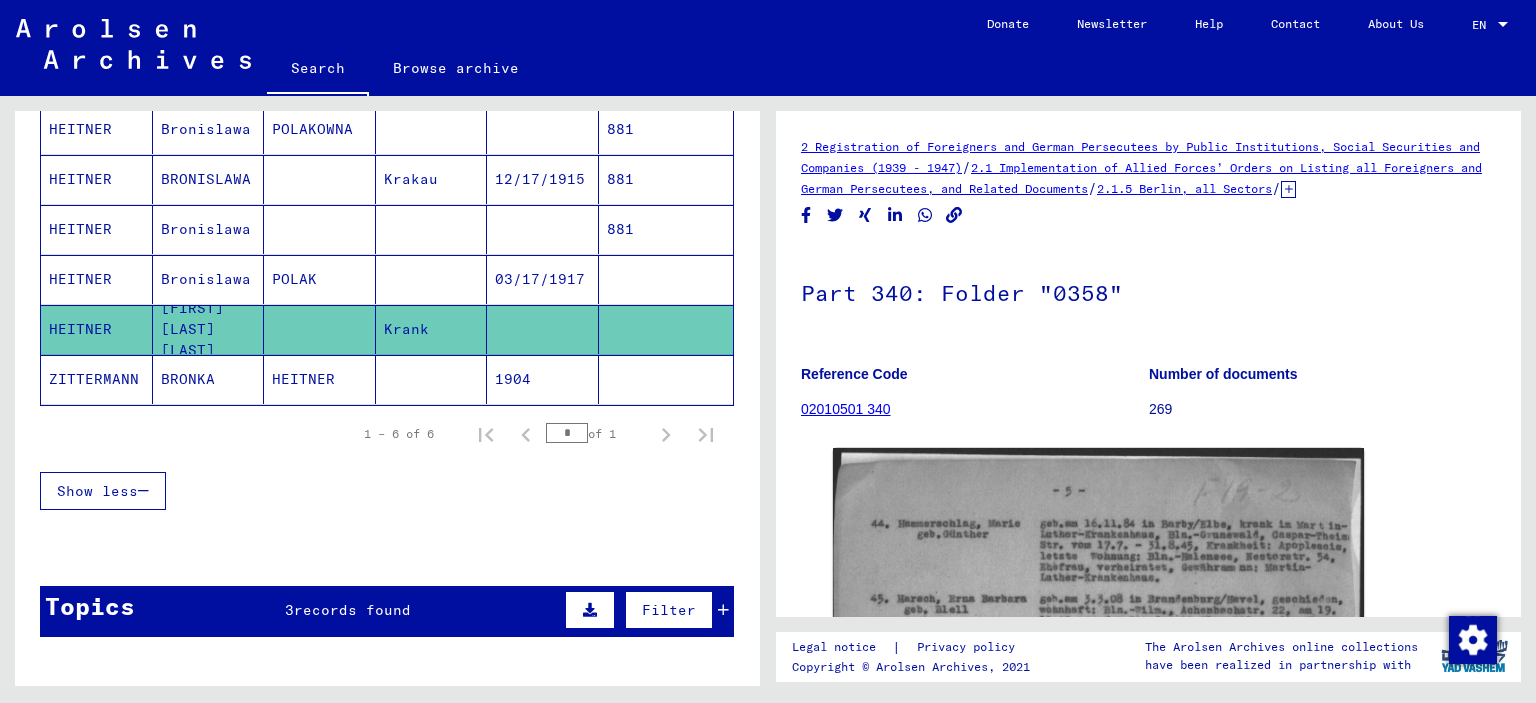 scroll, scrollTop: 0, scrollLeft: 0, axis: both 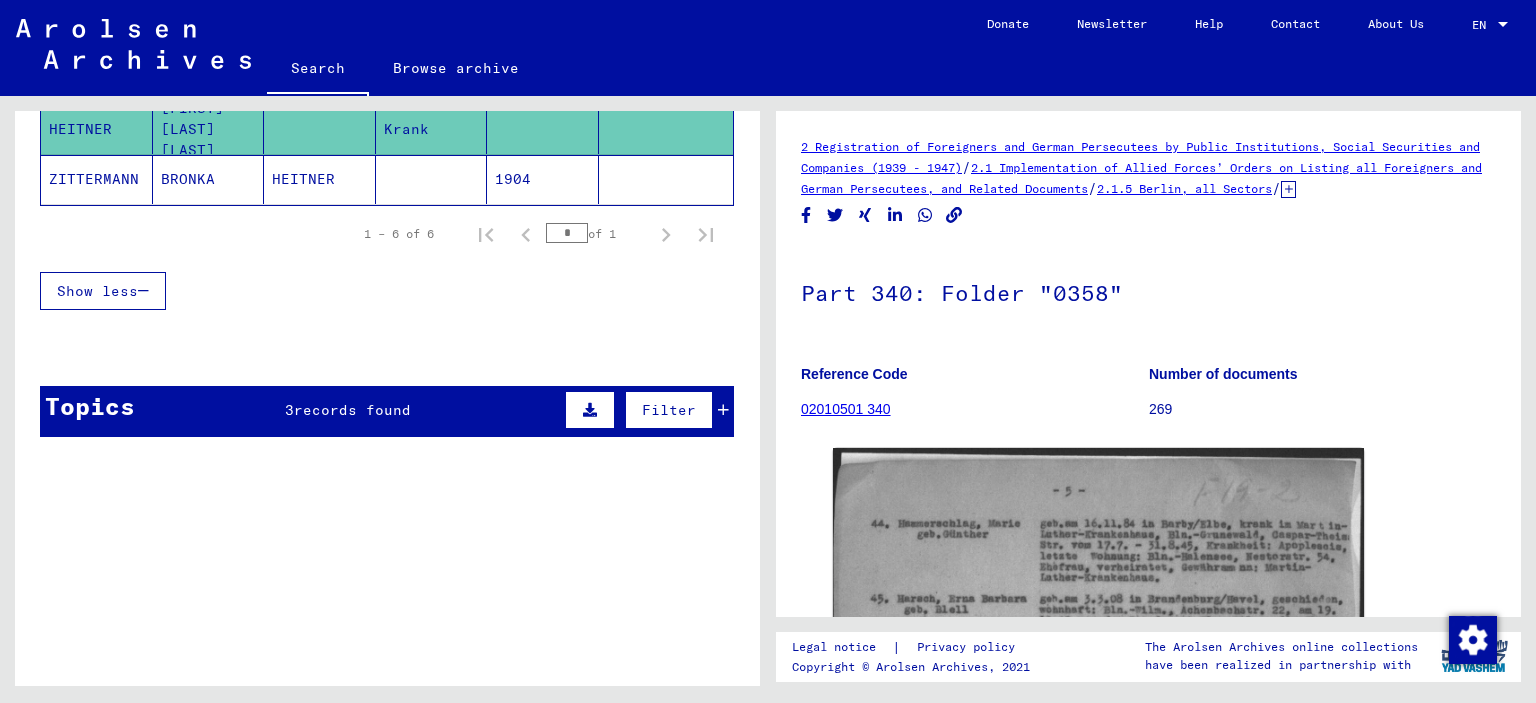 click 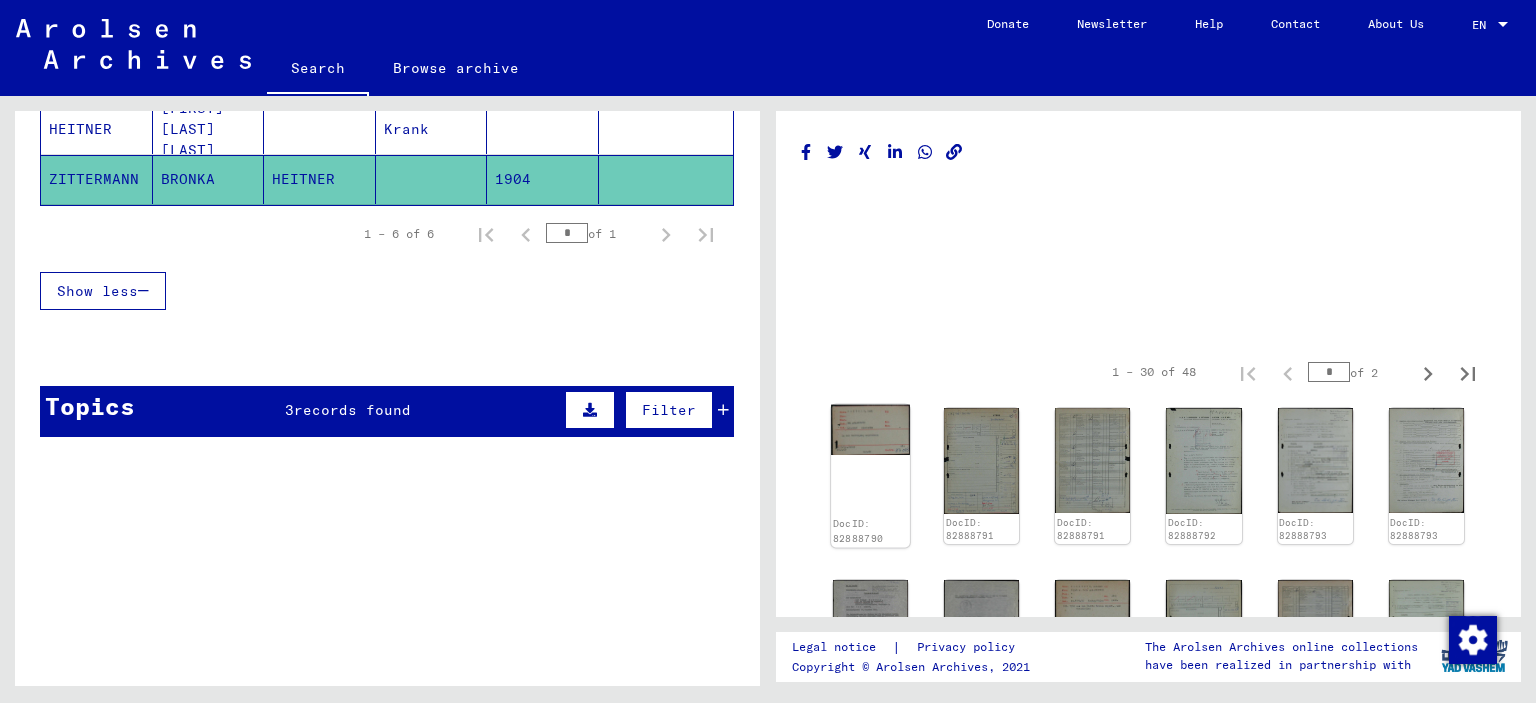 click 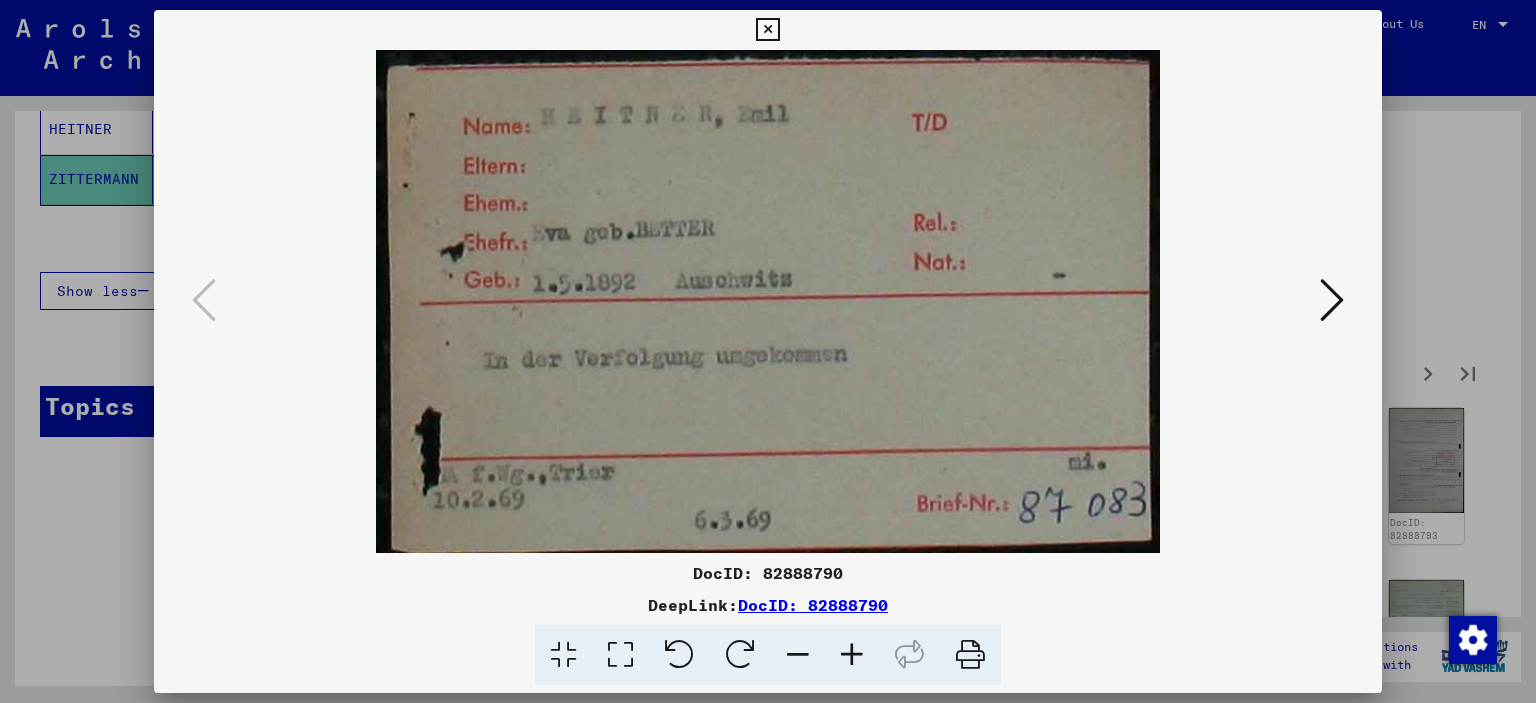 click at bounding box center (768, 351) 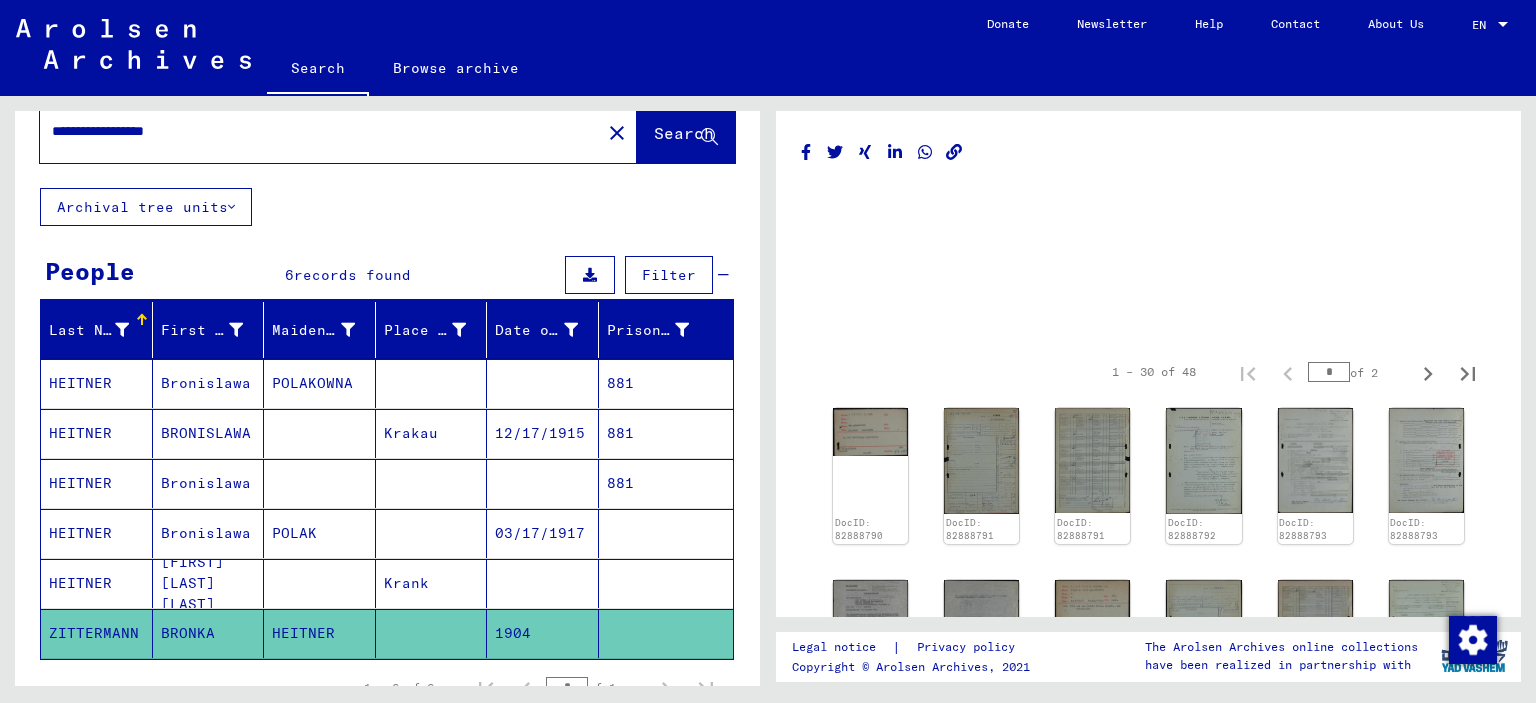 scroll, scrollTop: 0, scrollLeft: 0, axis: both 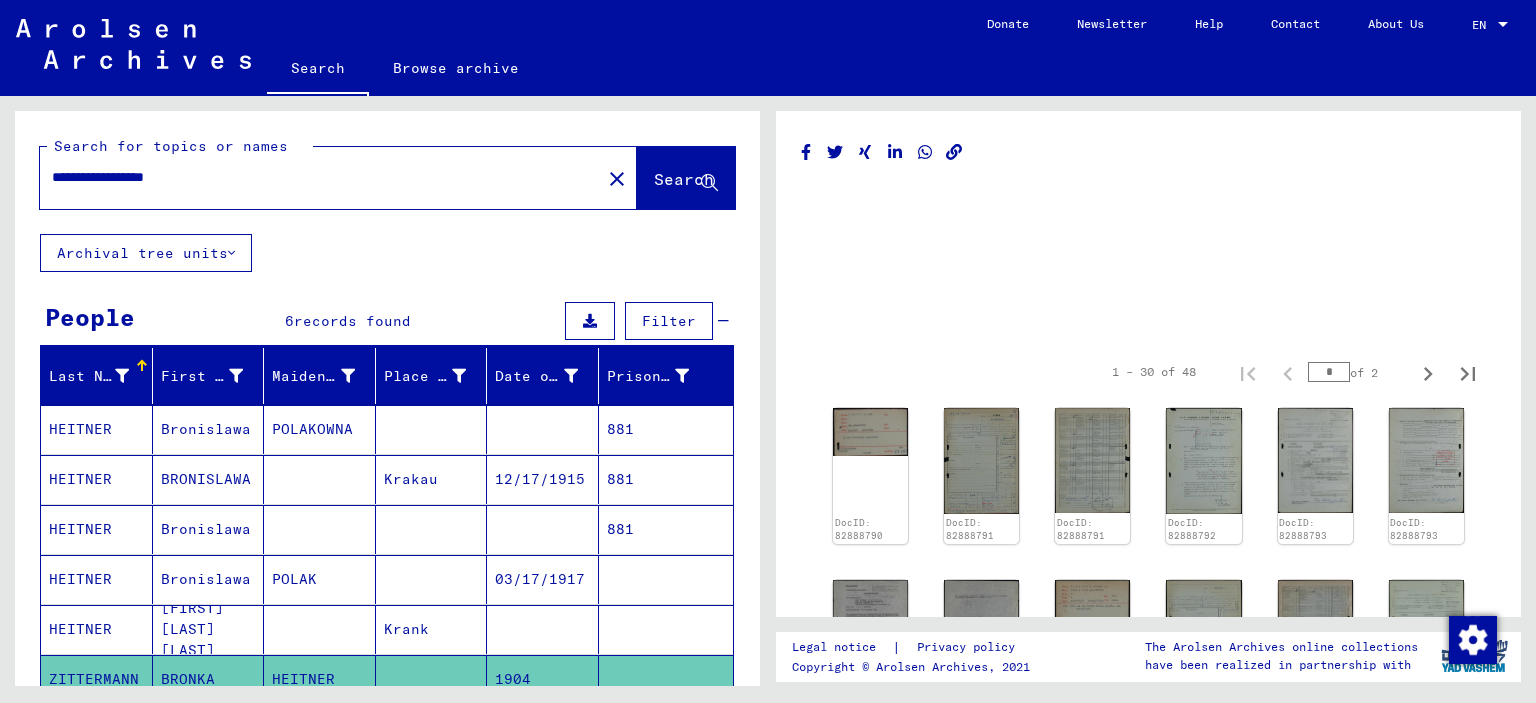 drag, startPoint x: 126, startPoint y: 179, endPoint x: 279, endPoint y: 172, distance: 153.16005 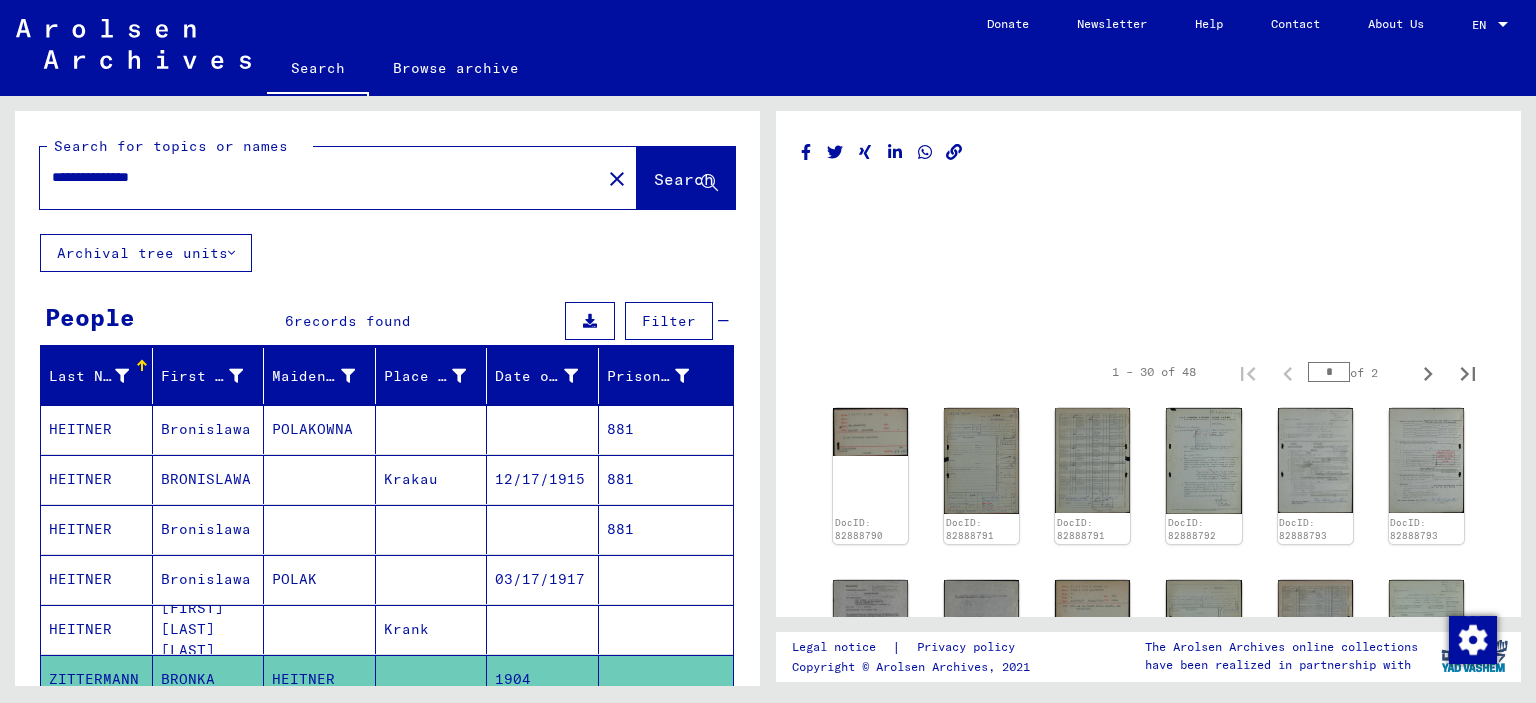 type on "**********" 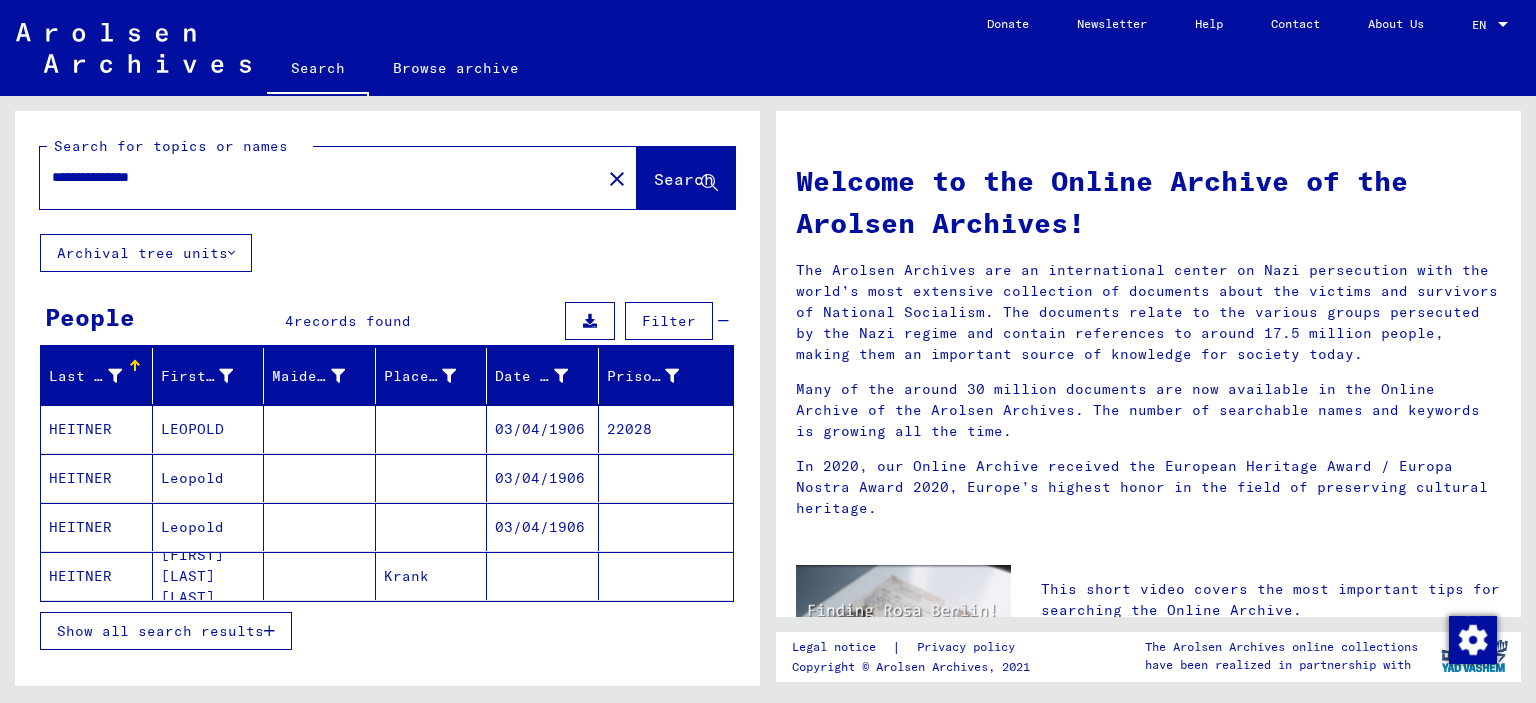 scroll, scrollTop: 200, scrollLeft: 0, axis: vertical 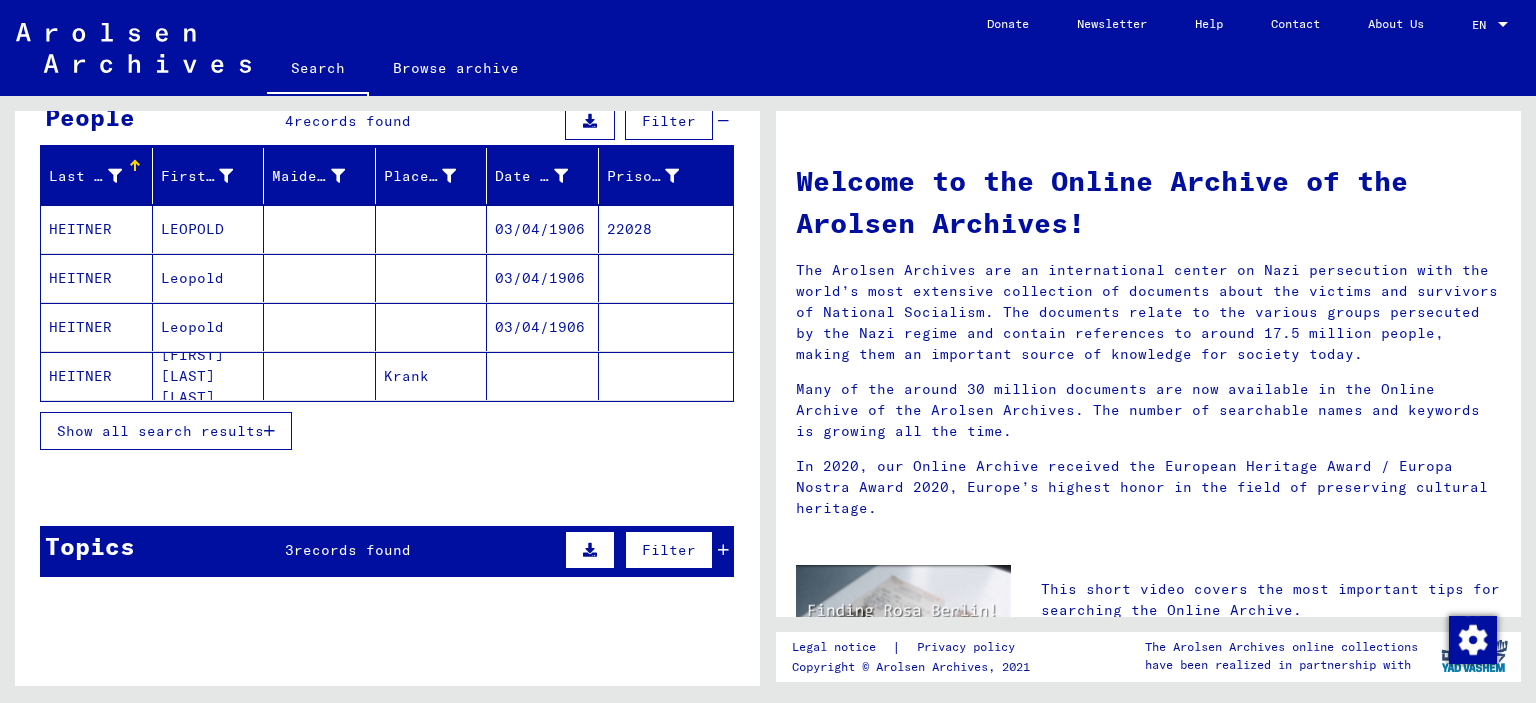 click on "Show all search results" at bounding box center (160, 431) 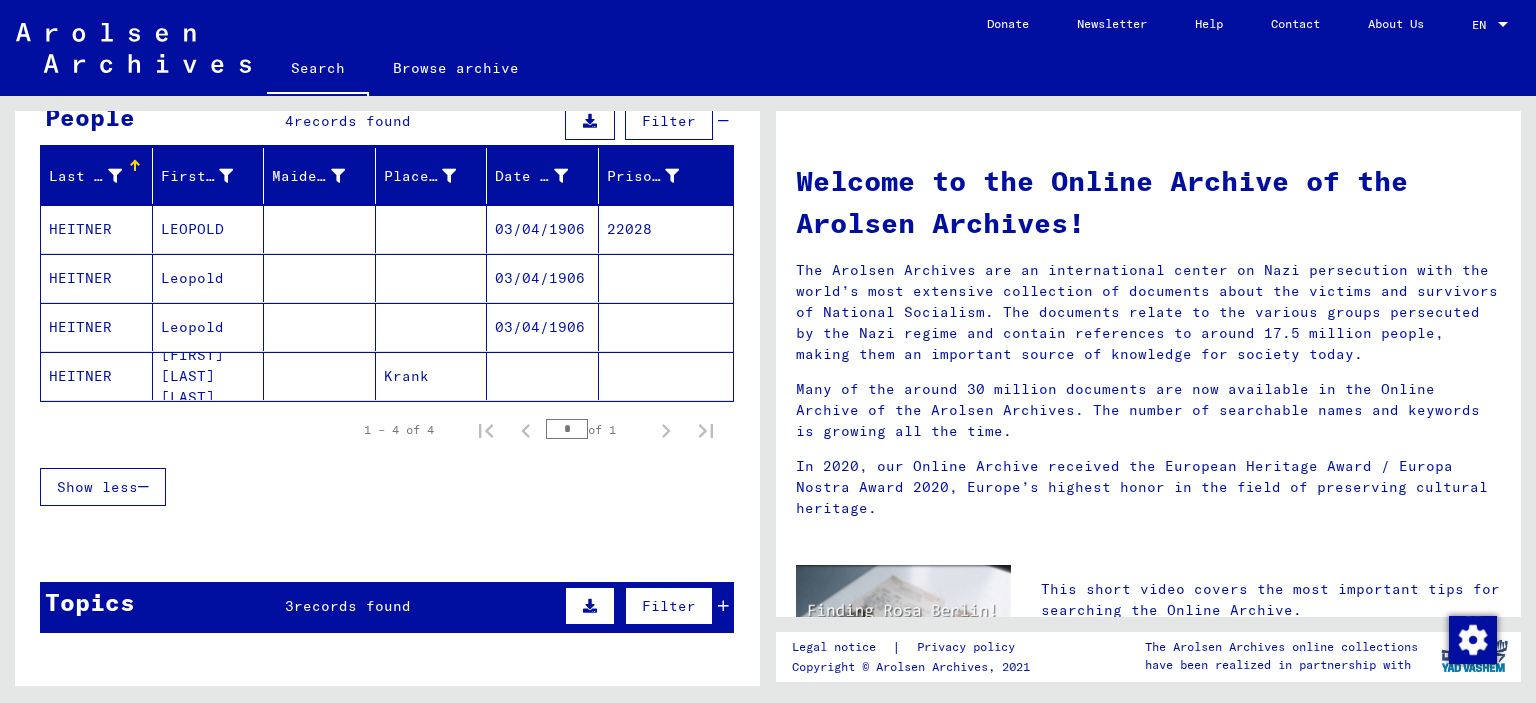 click at bounding box center [432, 278] 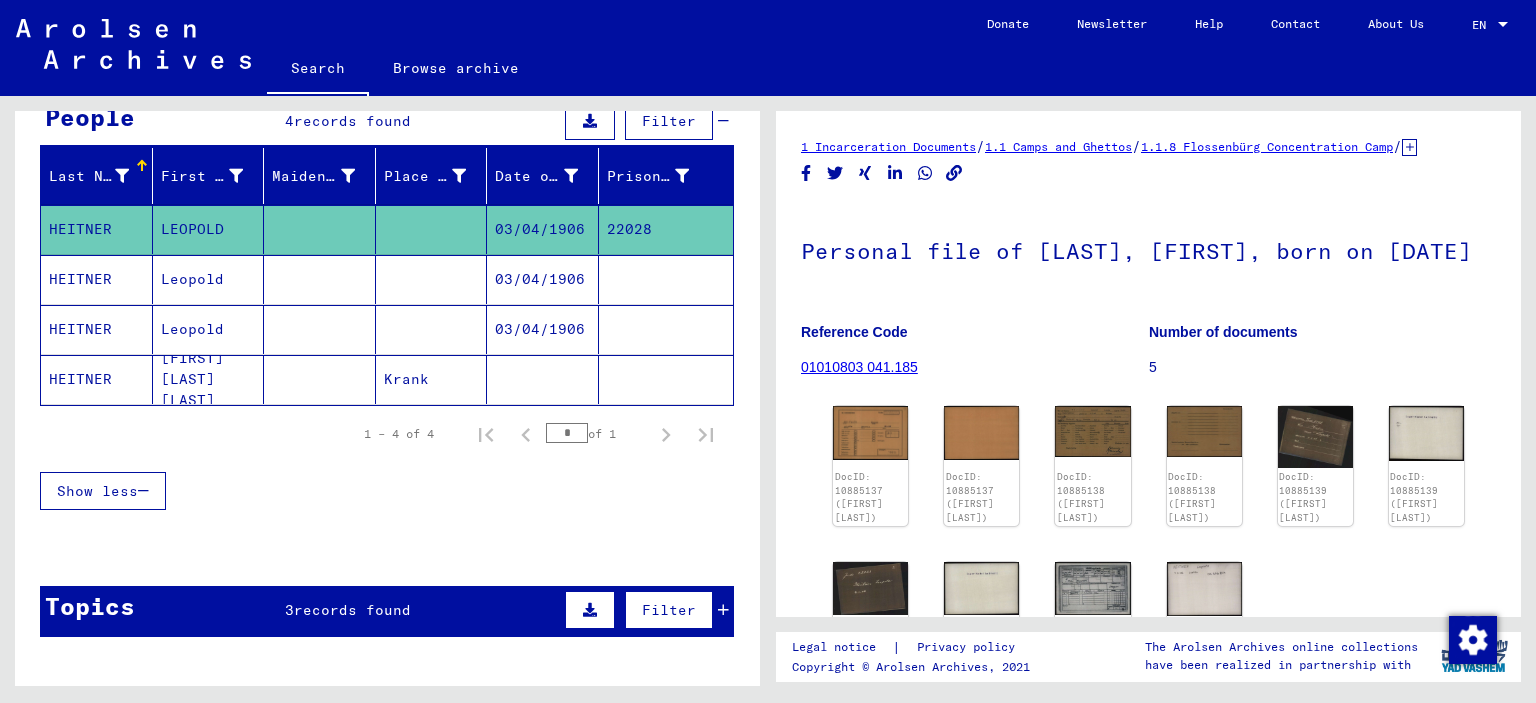 scroll, scrollTop: 0, scrollLeft: 0, axis: both 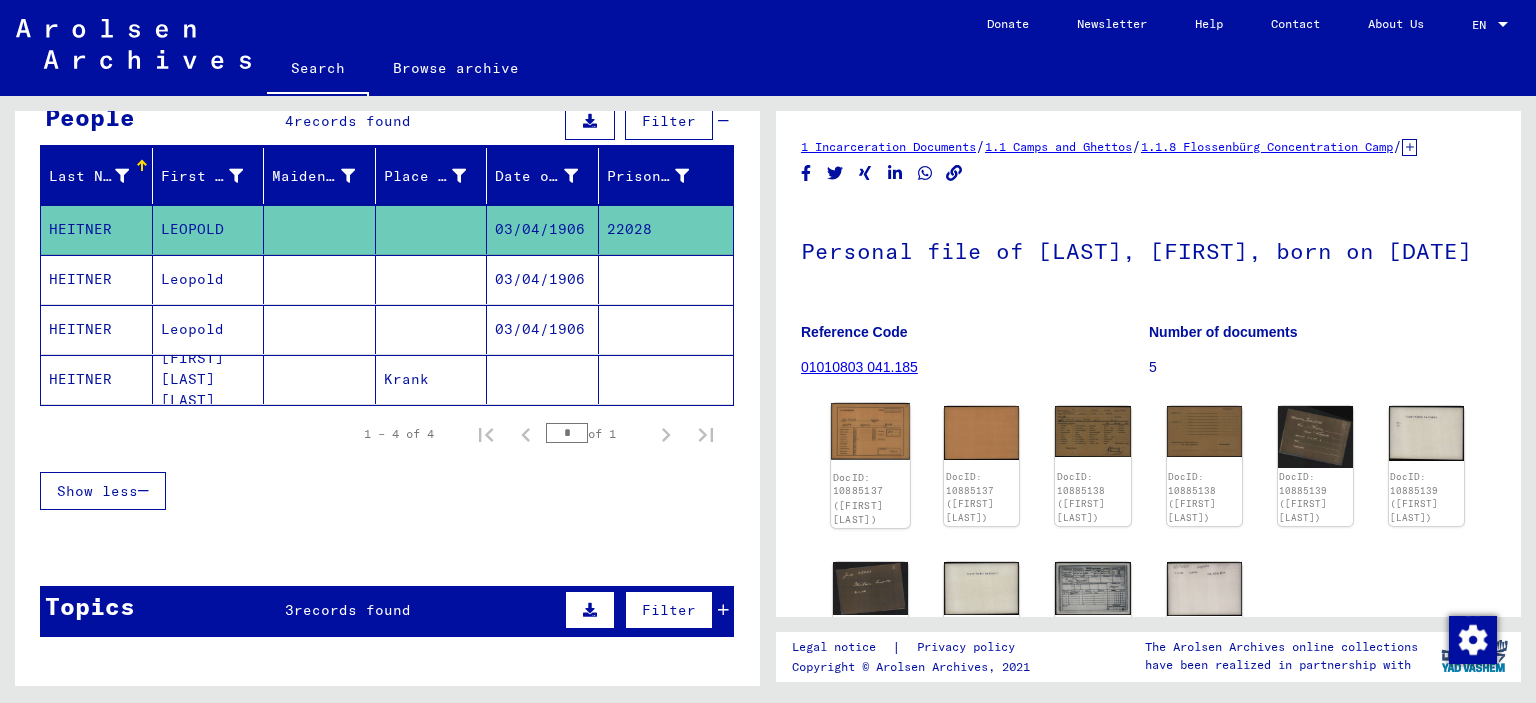 click 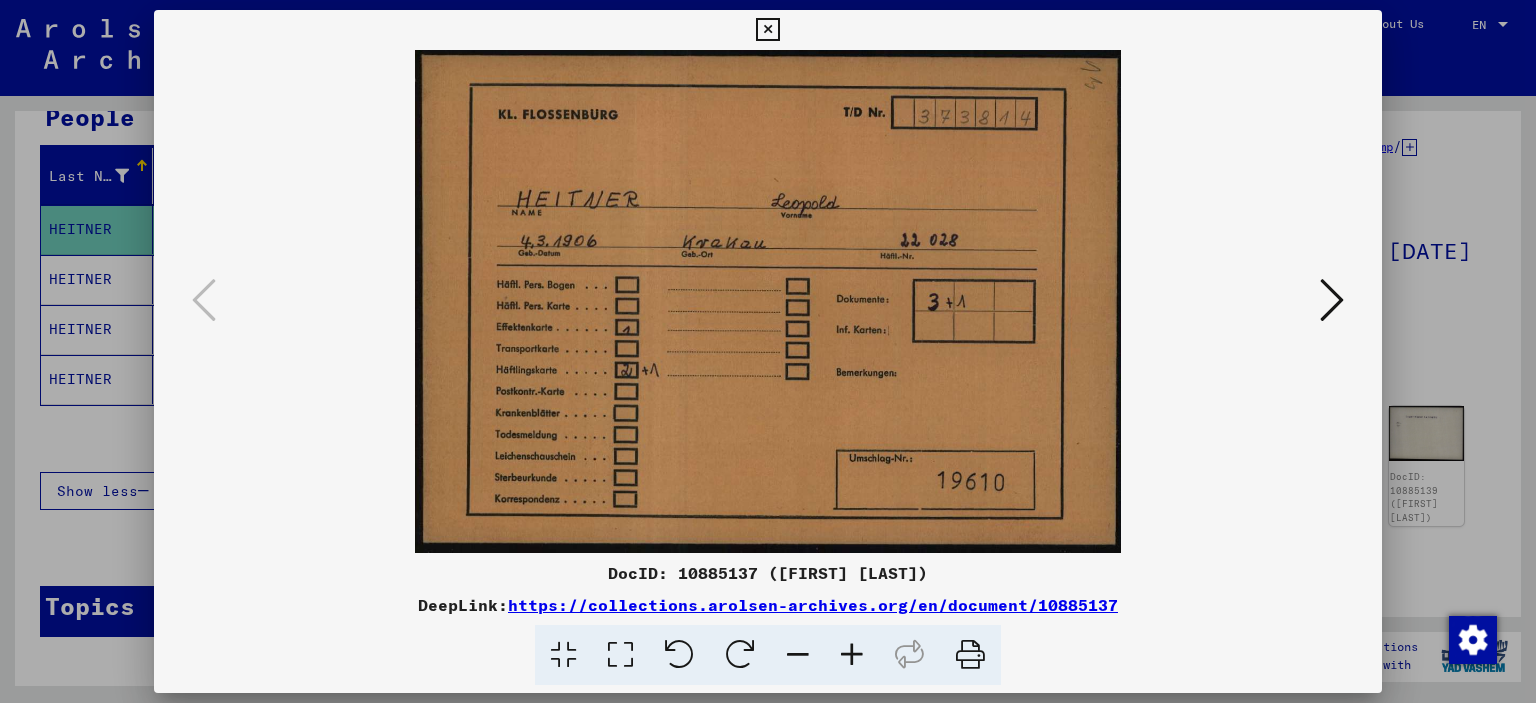click at bounding box center (1332, 300) 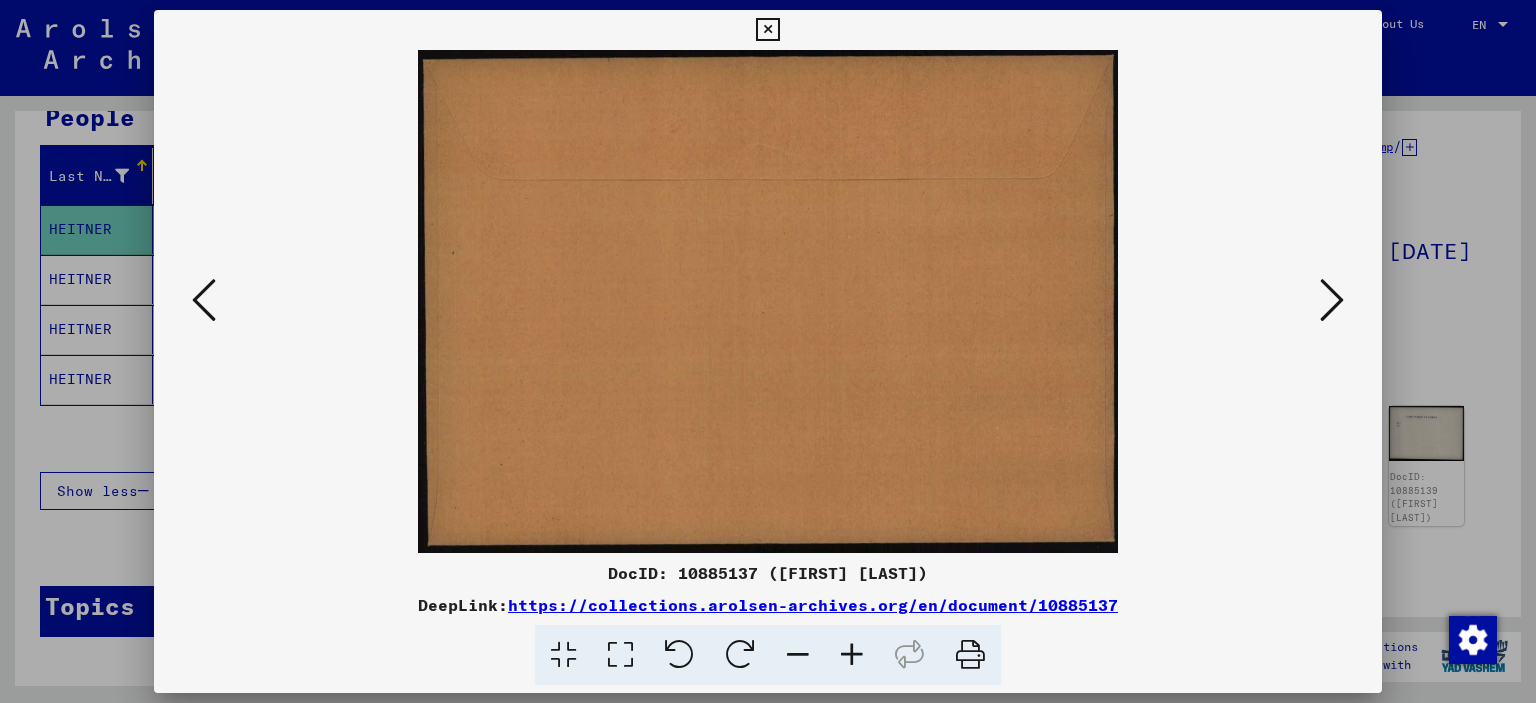 click at bounding box center [1332, 300] 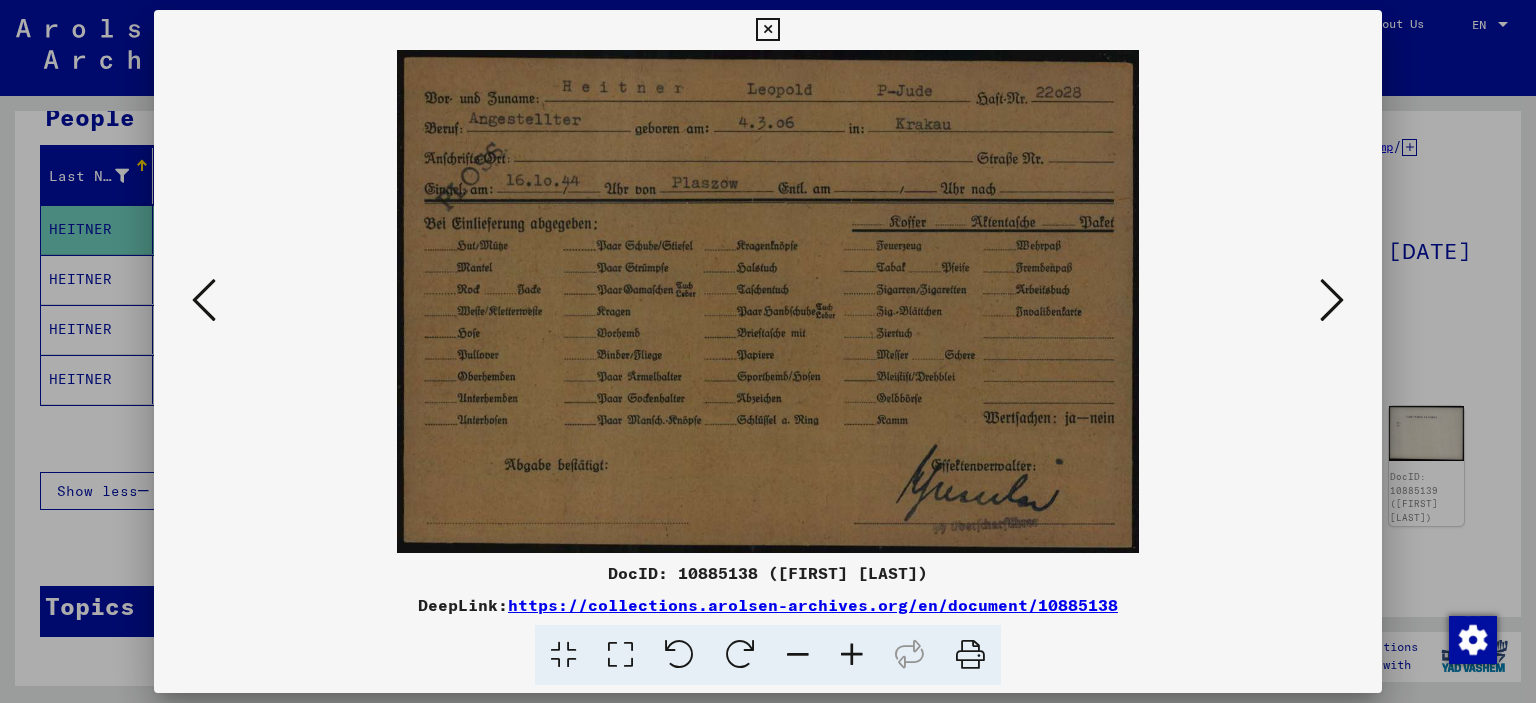 click at bounding box center (1332, 300) 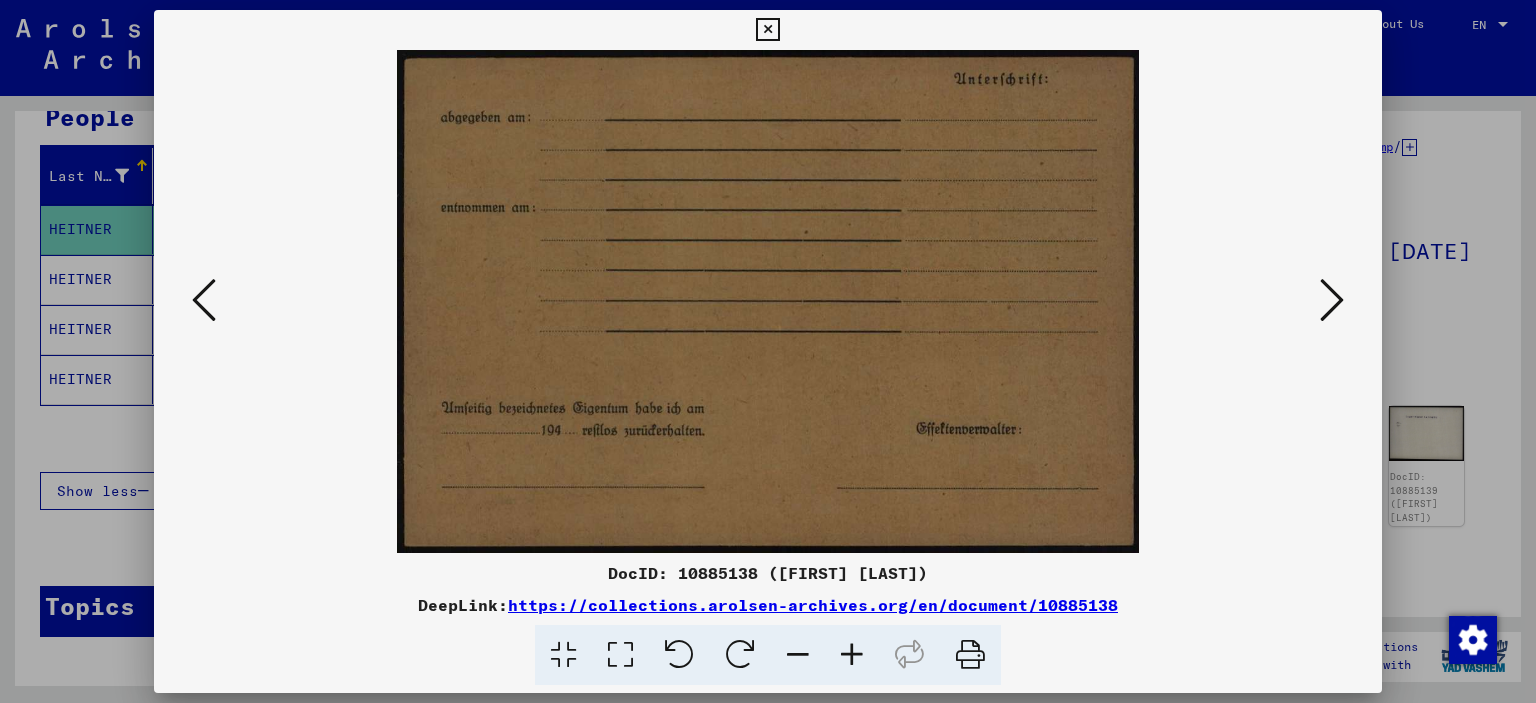 click at bounding box center (1332, 300) 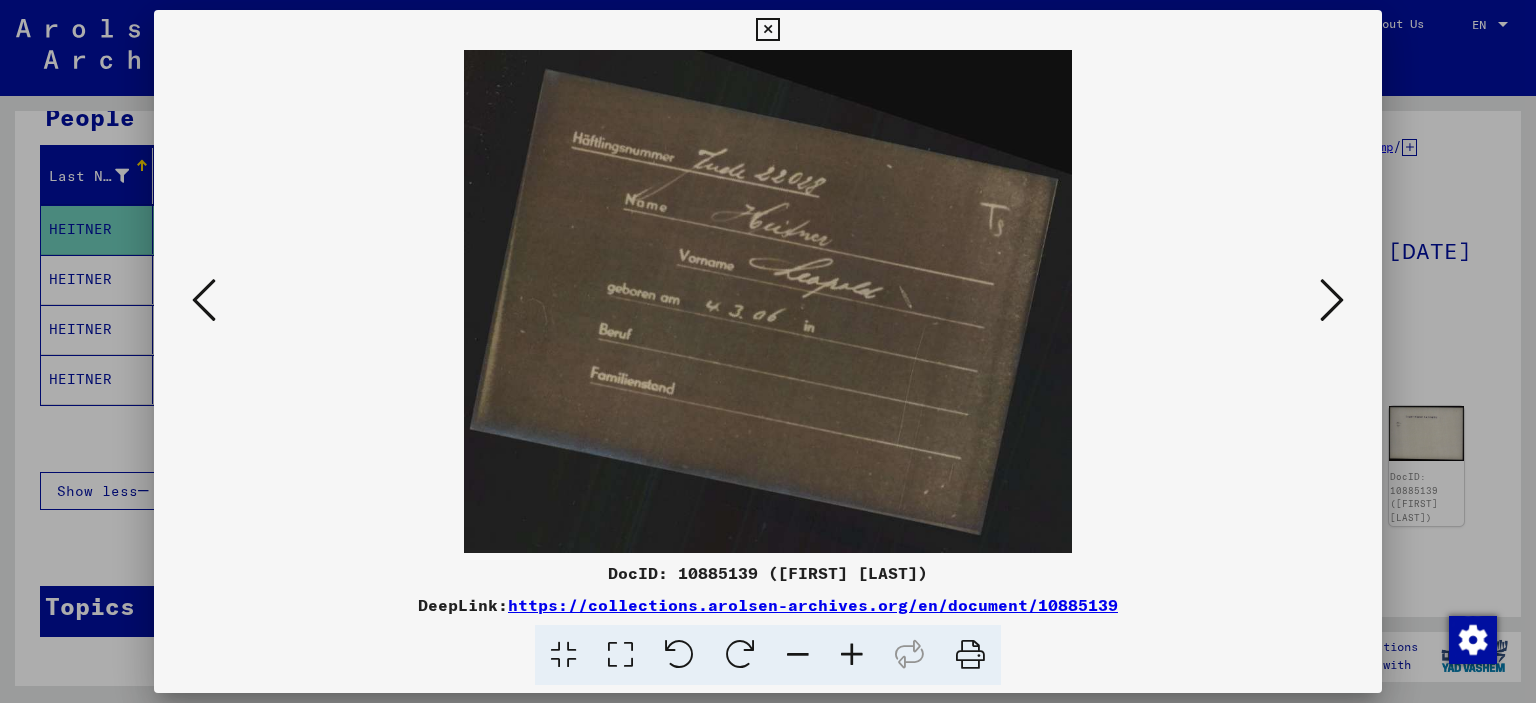 click at bounding box center (1332, 300) 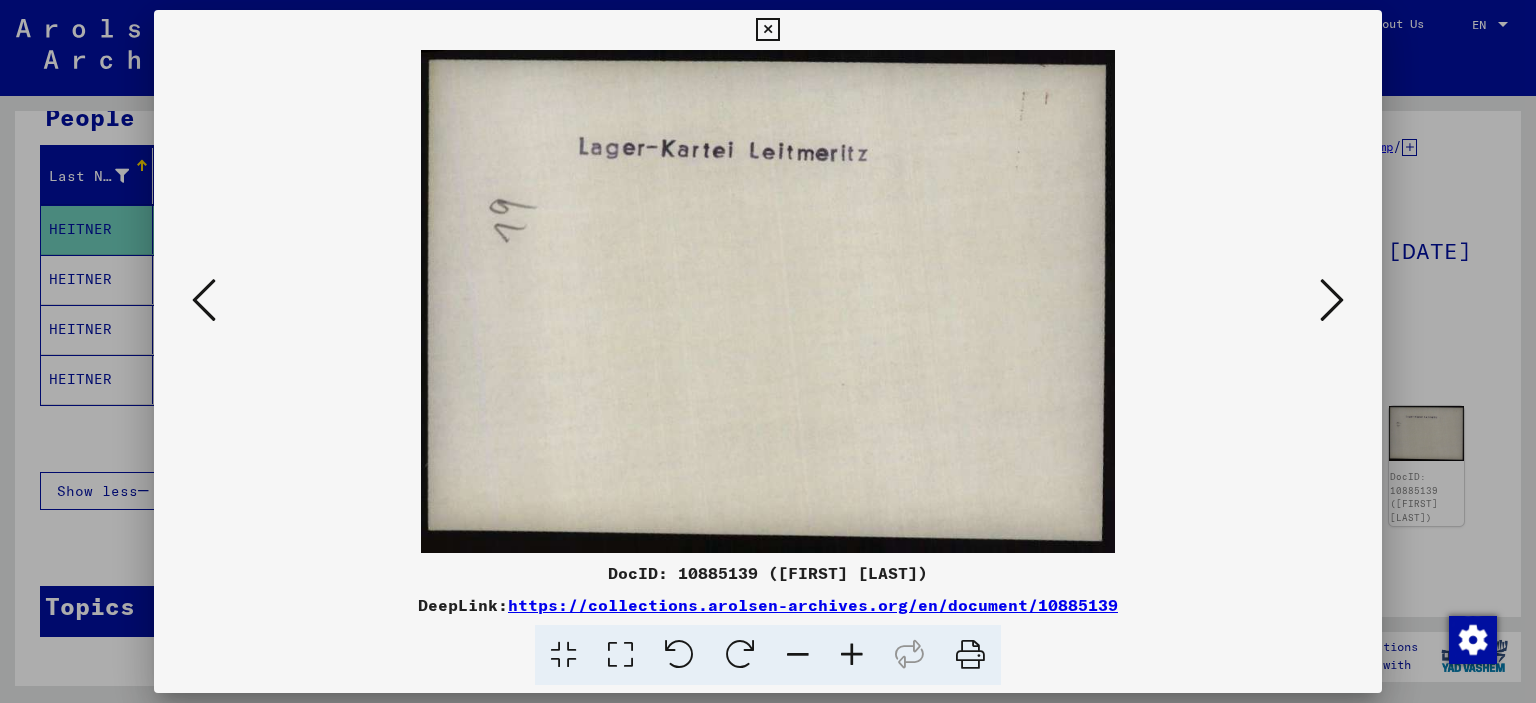 click at bounding box center [1332, 300] 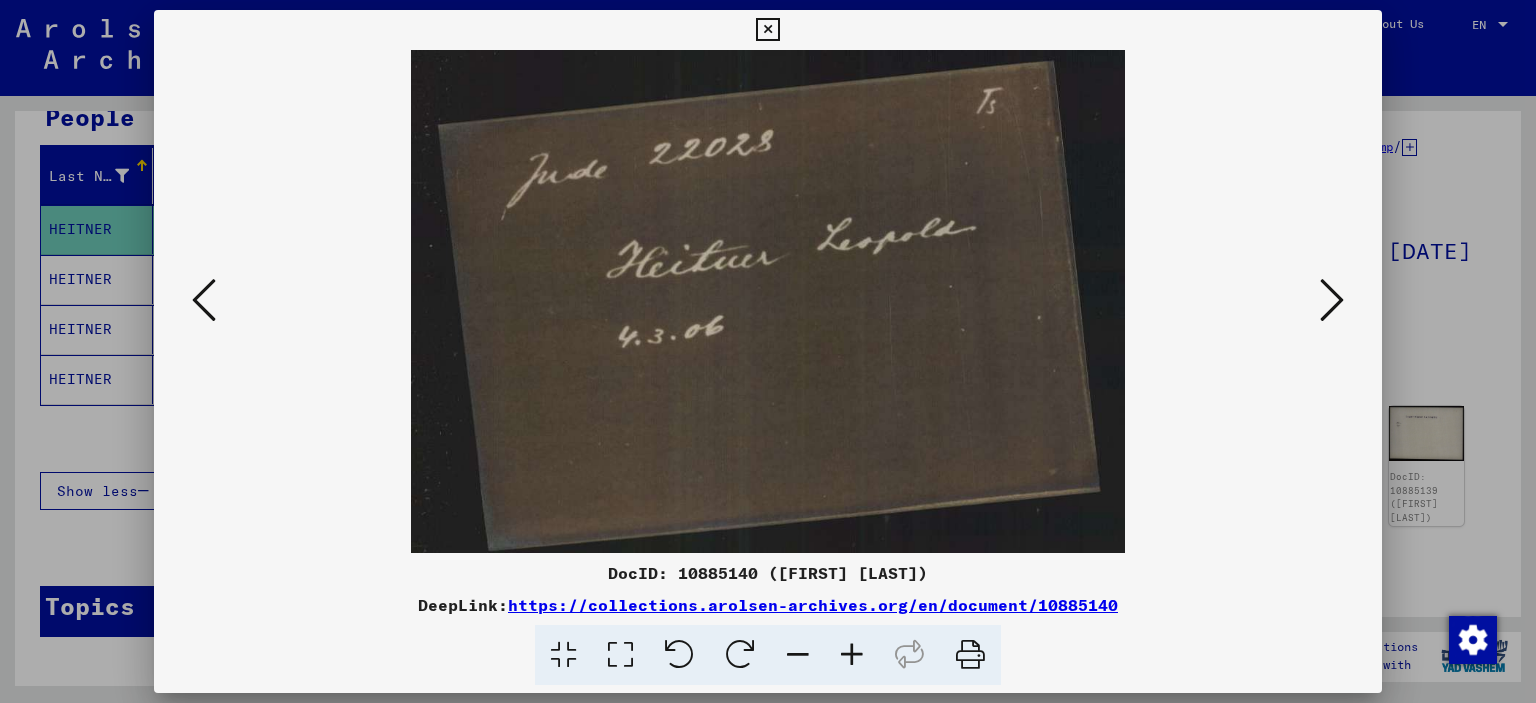 click at bounding box center (1332, 300) 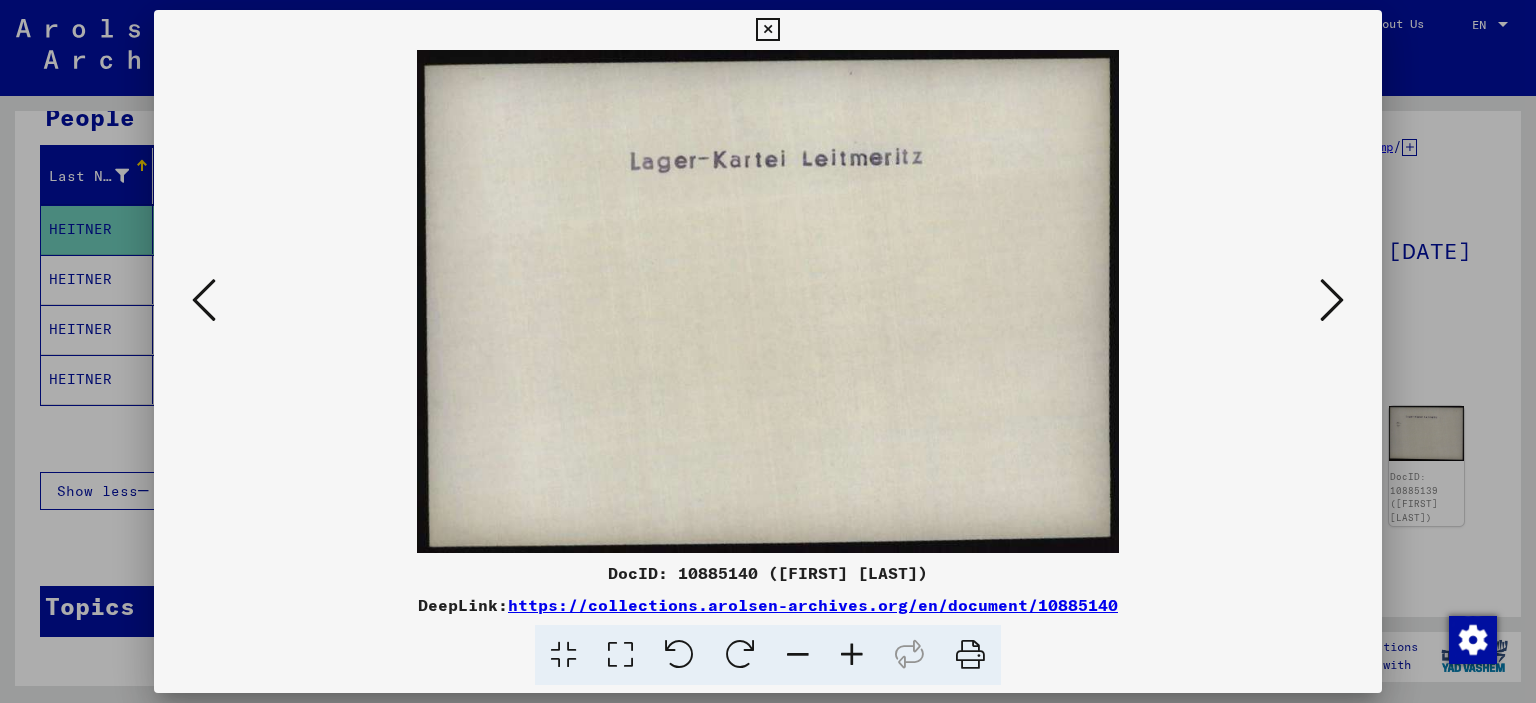 click at bounding box center (1332, 300) 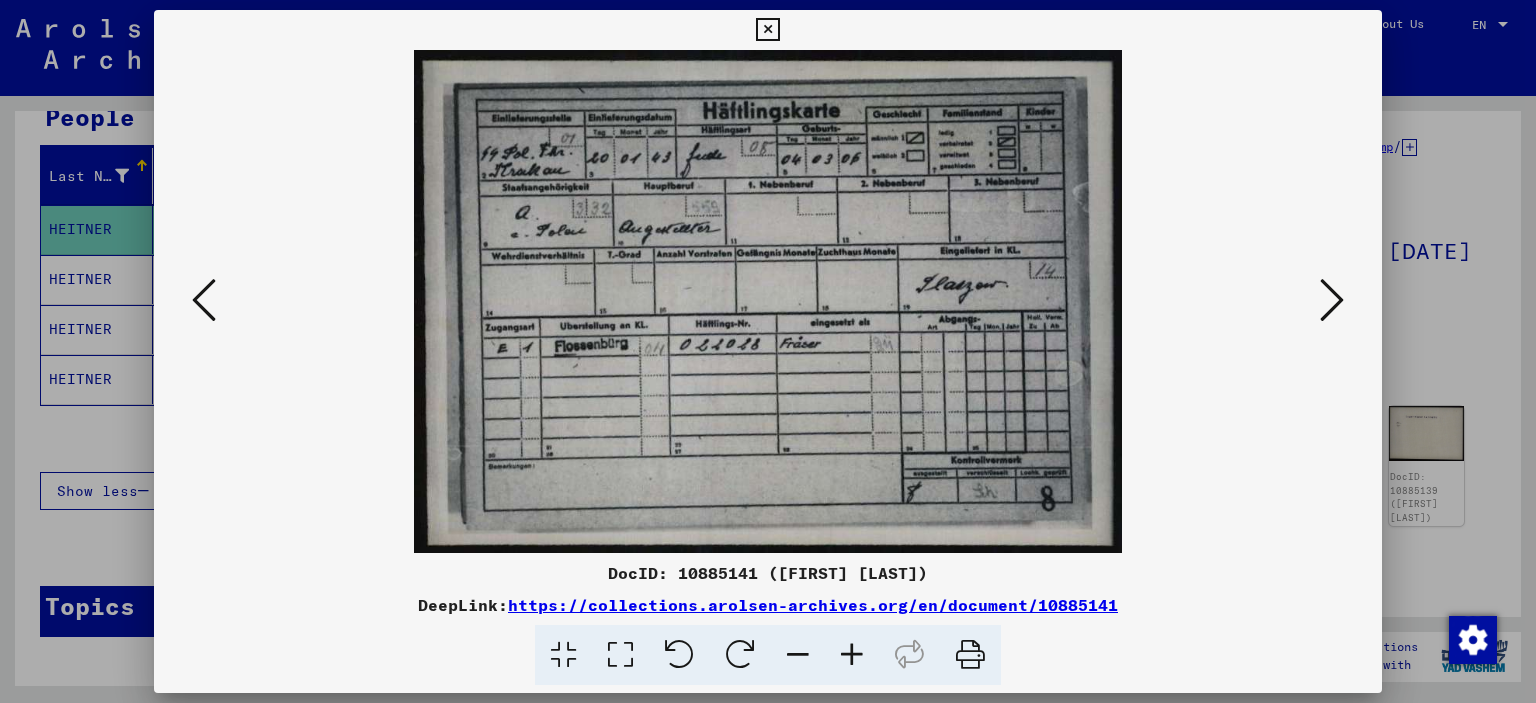 click at bounding box center (1332, 300) 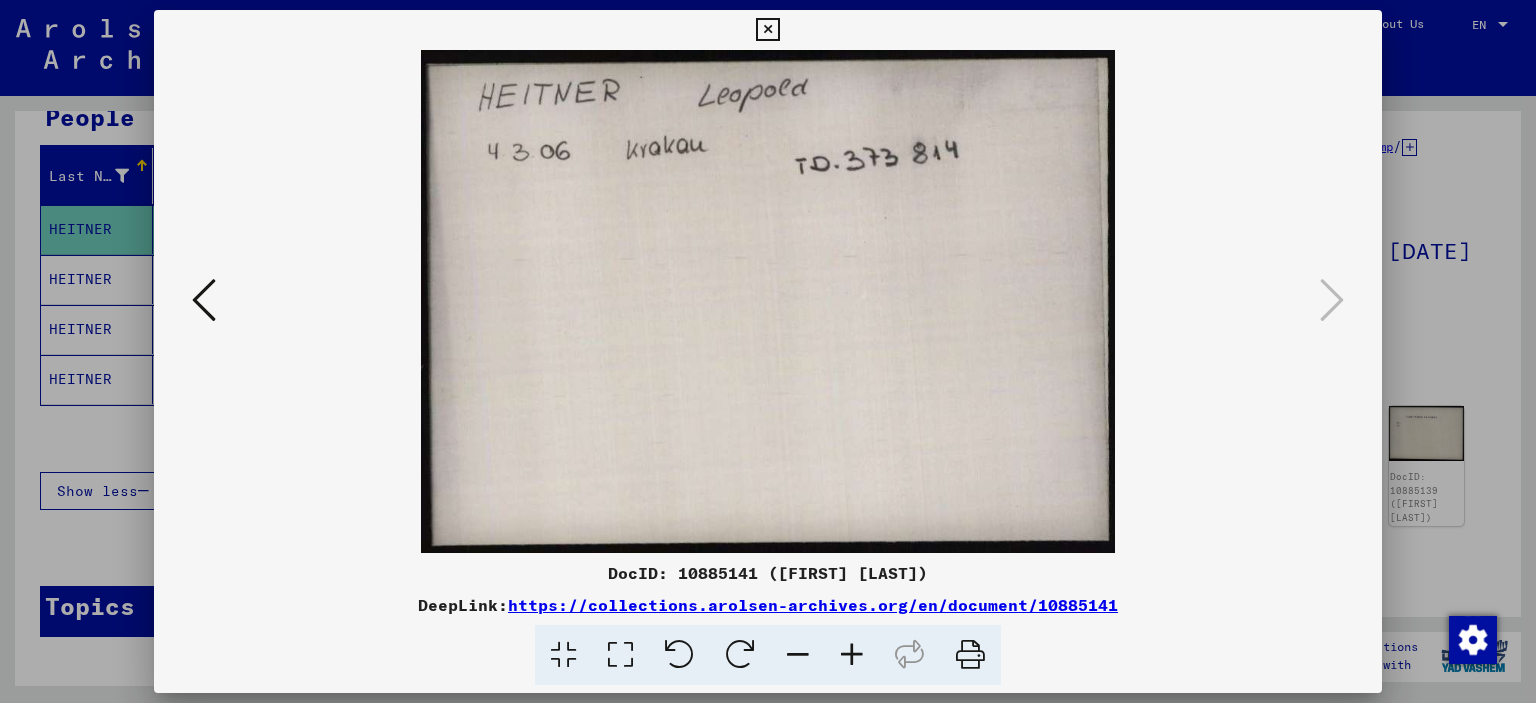 drag, startPoint x: 1420, startPoint y: 208, endPoint x: 1128, endPoint y: 213, distance: 292.04282 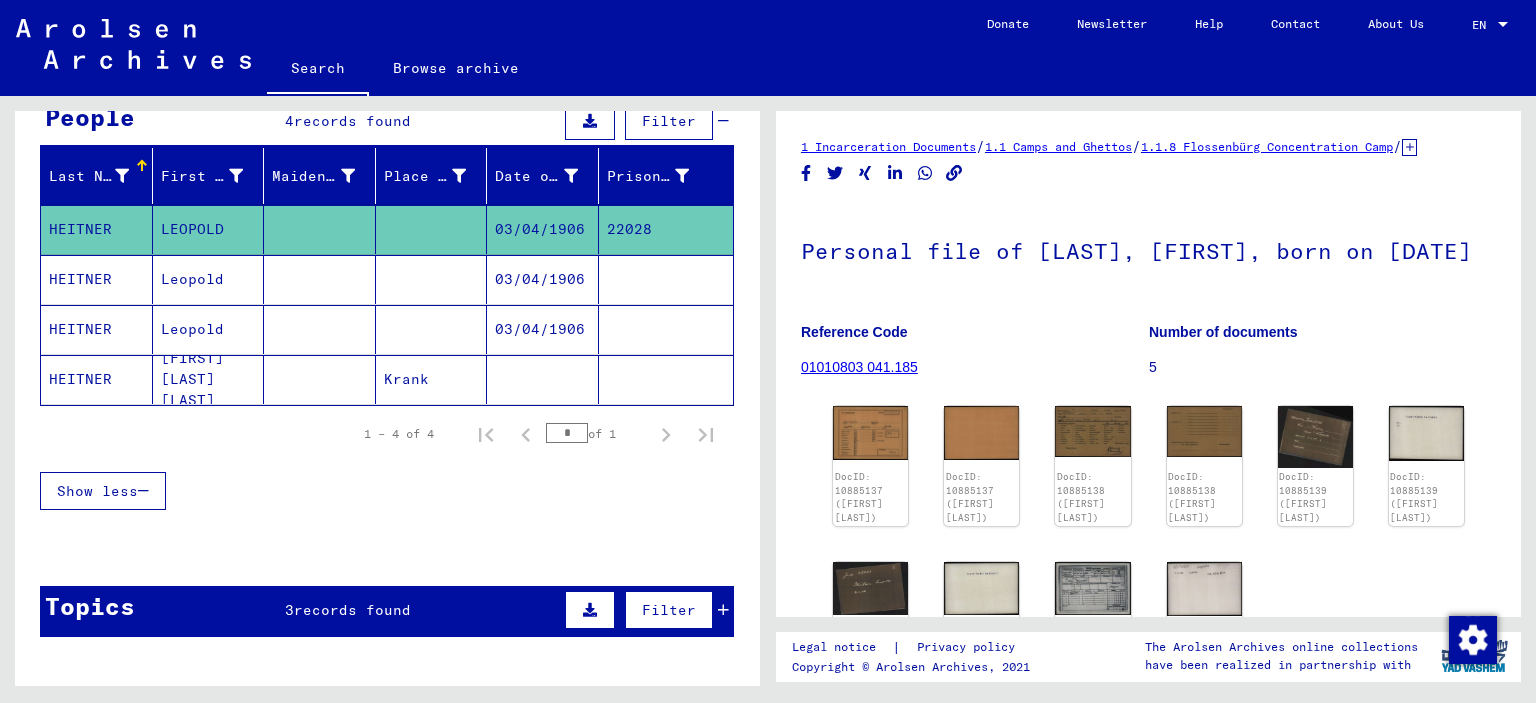click at bounding box center [432, 329] 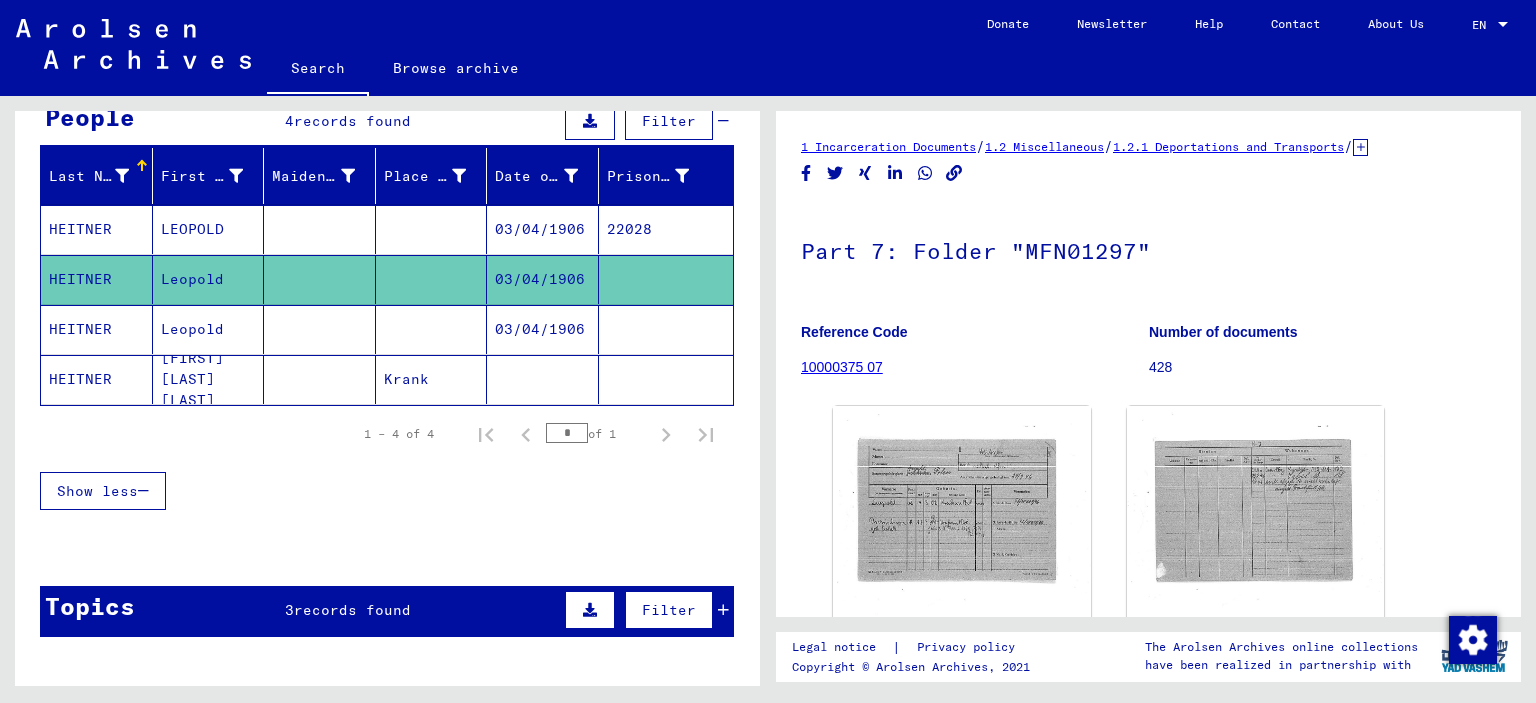 scroll, scrollTop: 0, scrollLeft: 0, axis: both 